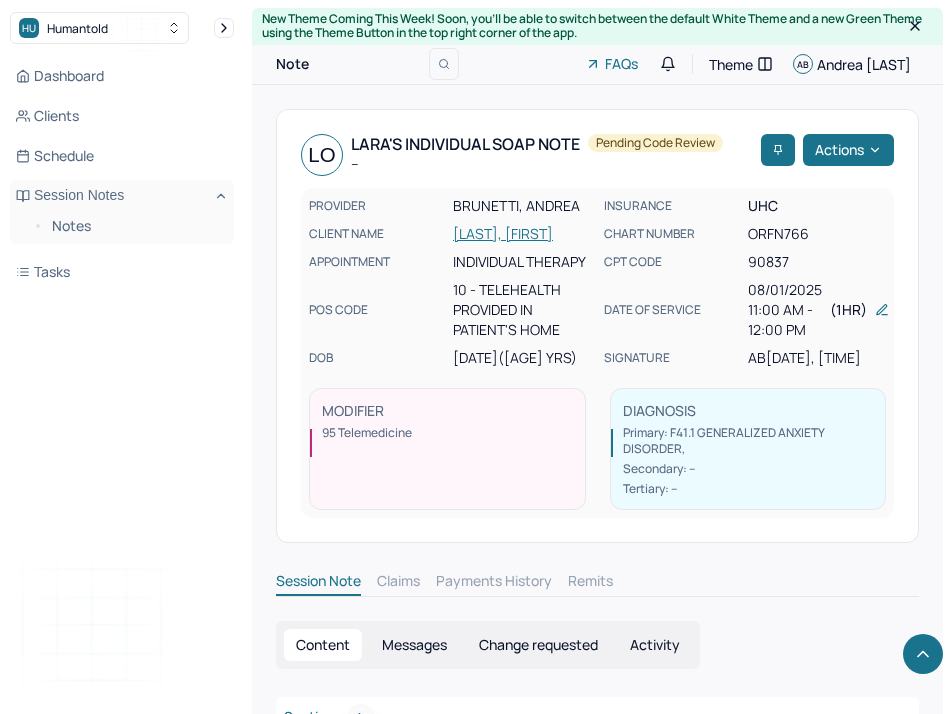 scroll, scrollTop: 3150, scrollLeft: 0, axis: vertical 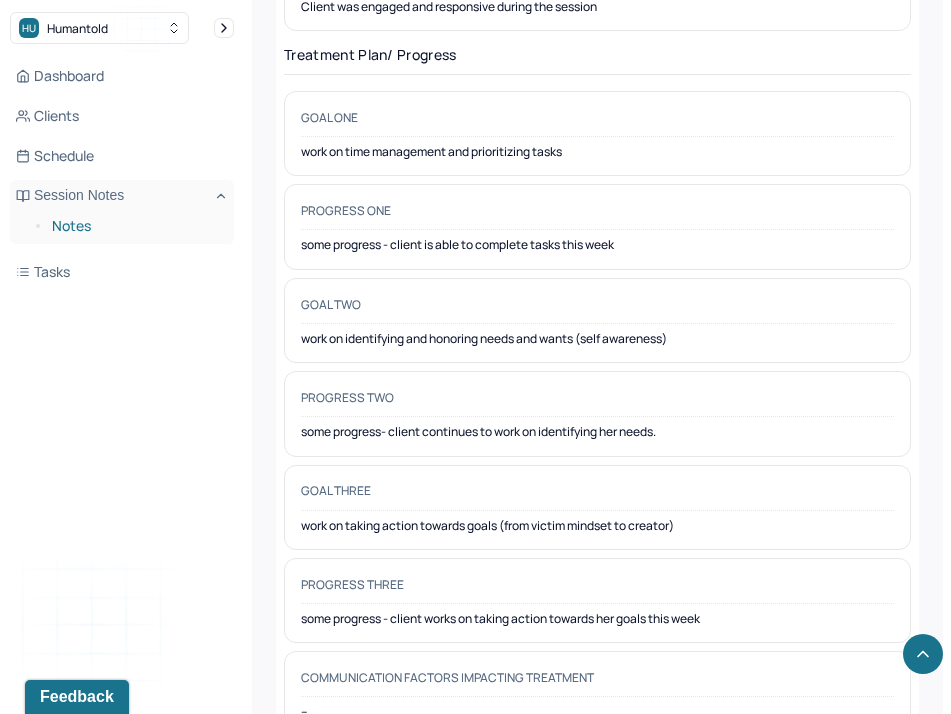 click on "Notes" at bounding box center [135, 226] 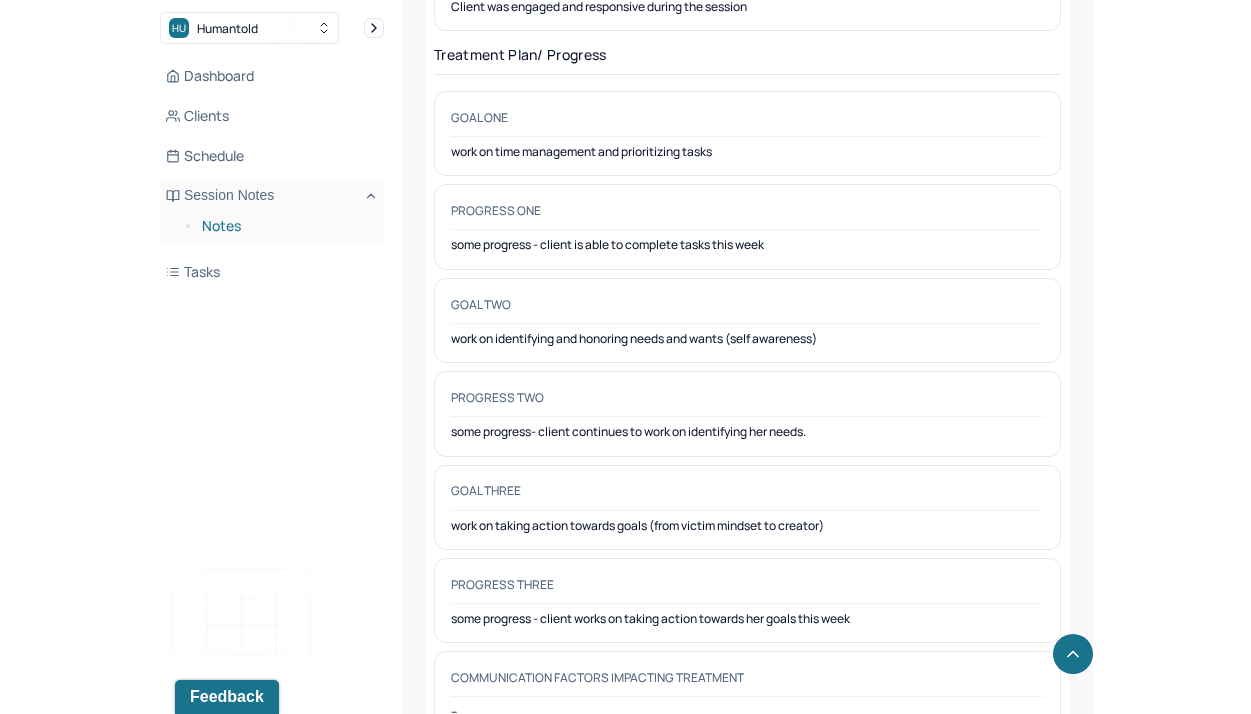 scroll, scrollTop: 0, scrollLeft: 0, axis: both 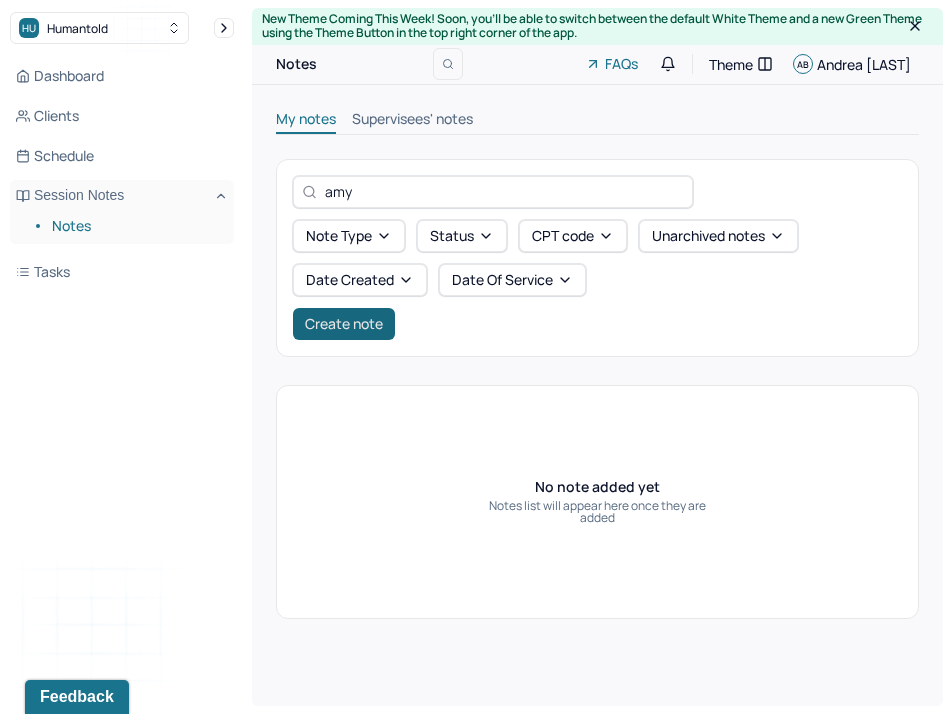 click on "Create note" at bounding box center (344, 324) 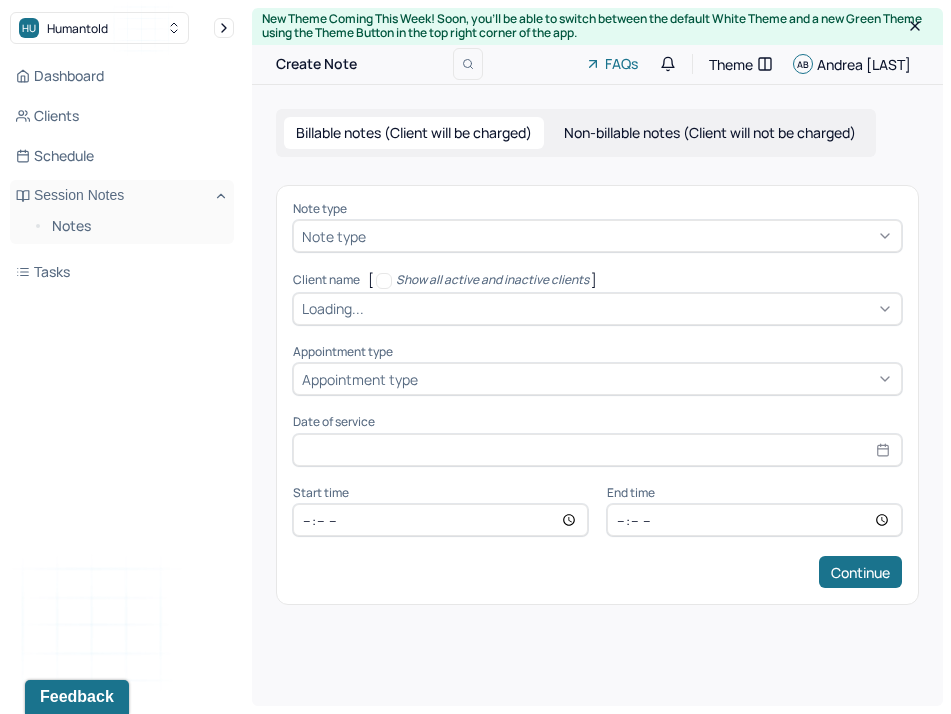 click on "Note type" at bounding box center (334, 236) 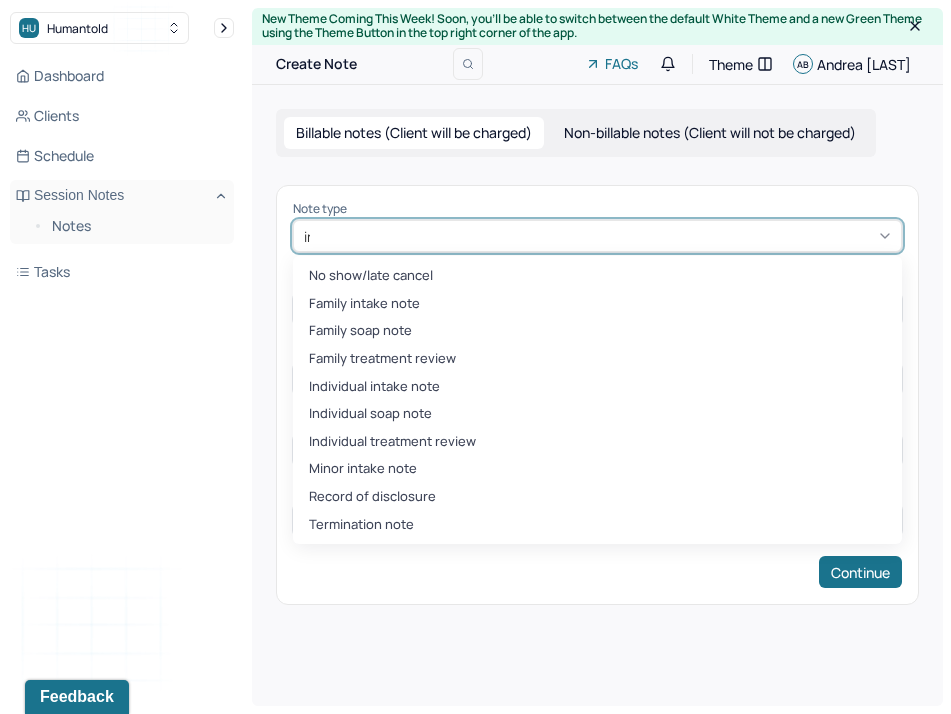 type on "ind" 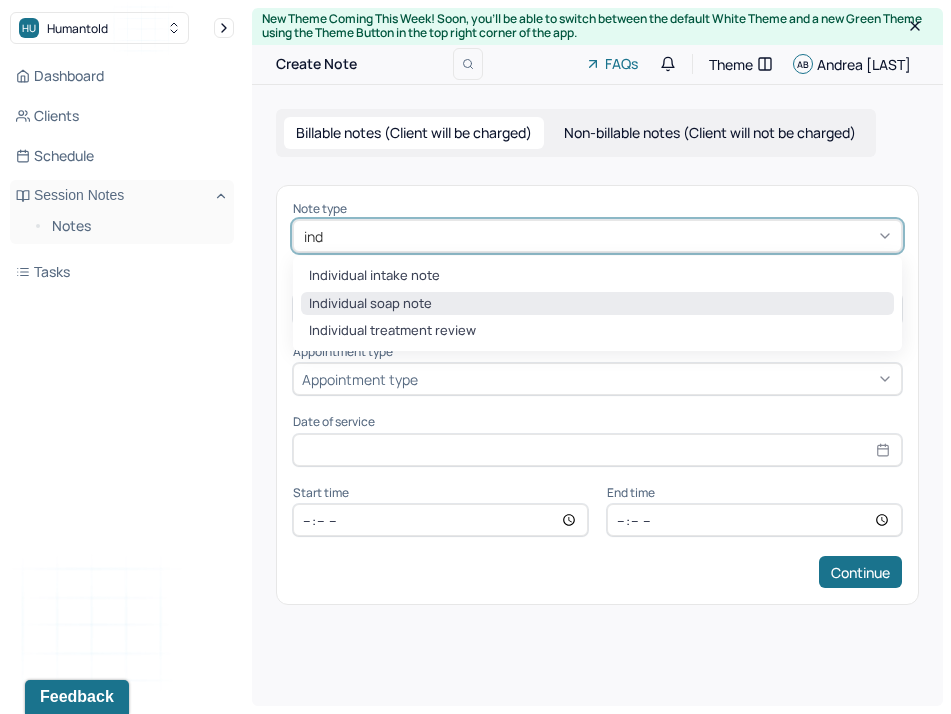 click on "Individual soap note" at bounding box center [597, 304] 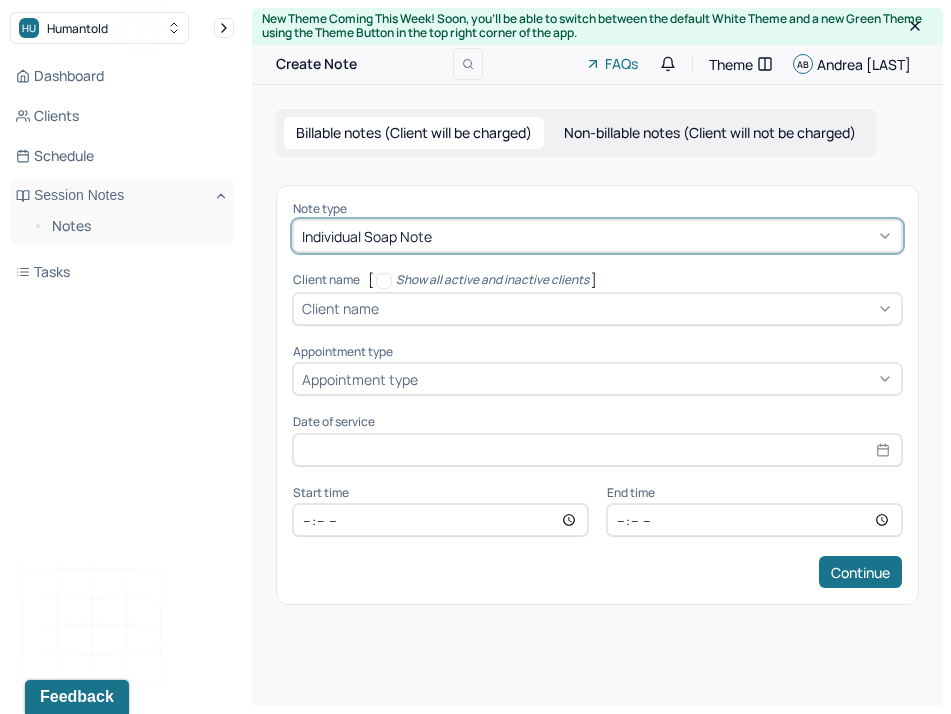 click on "Client name" at bounding box center (340, 308) 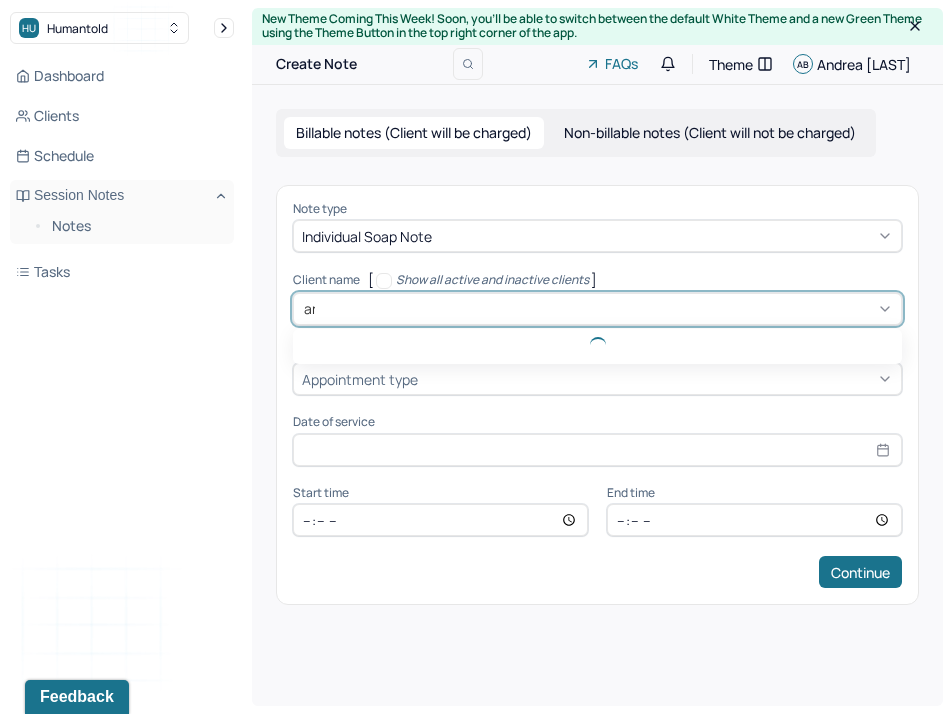 type on "anm" 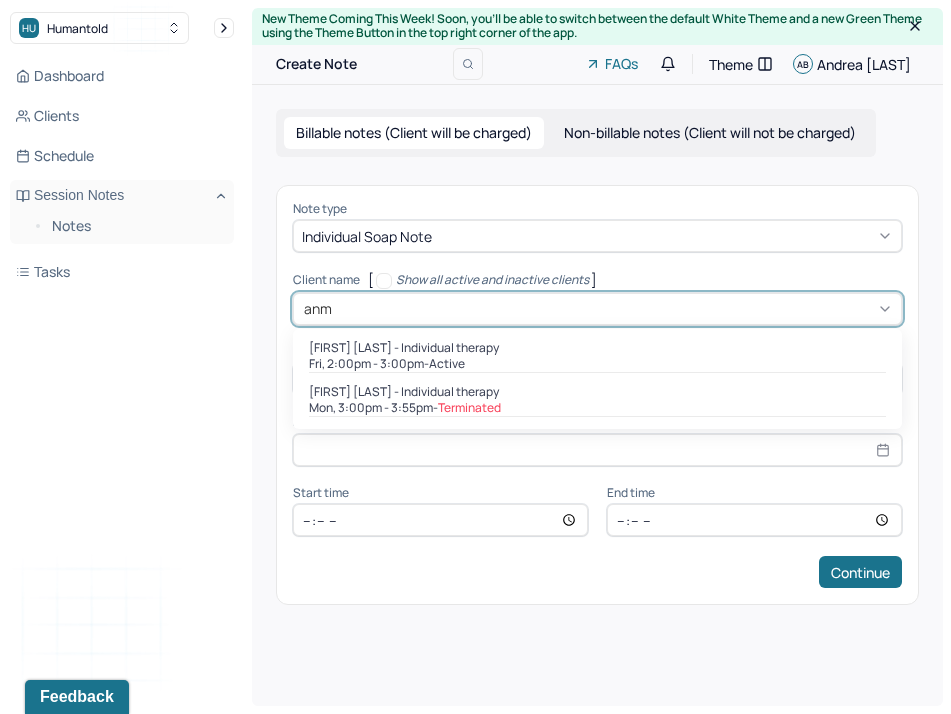 click on "Fri, 2:00pm - 3:00pm  -  active" at bounding box center (597, 364) 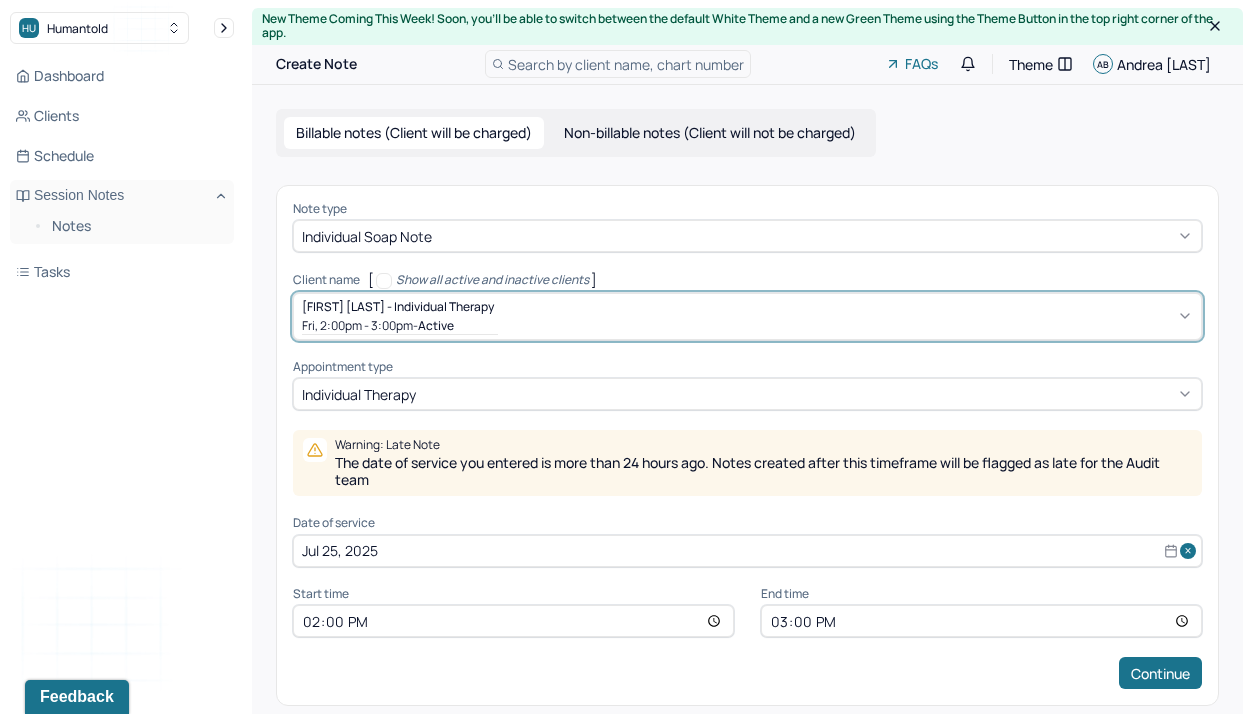 scroll, scrollTop: 21, scrollLeft: 0, axis: vertical 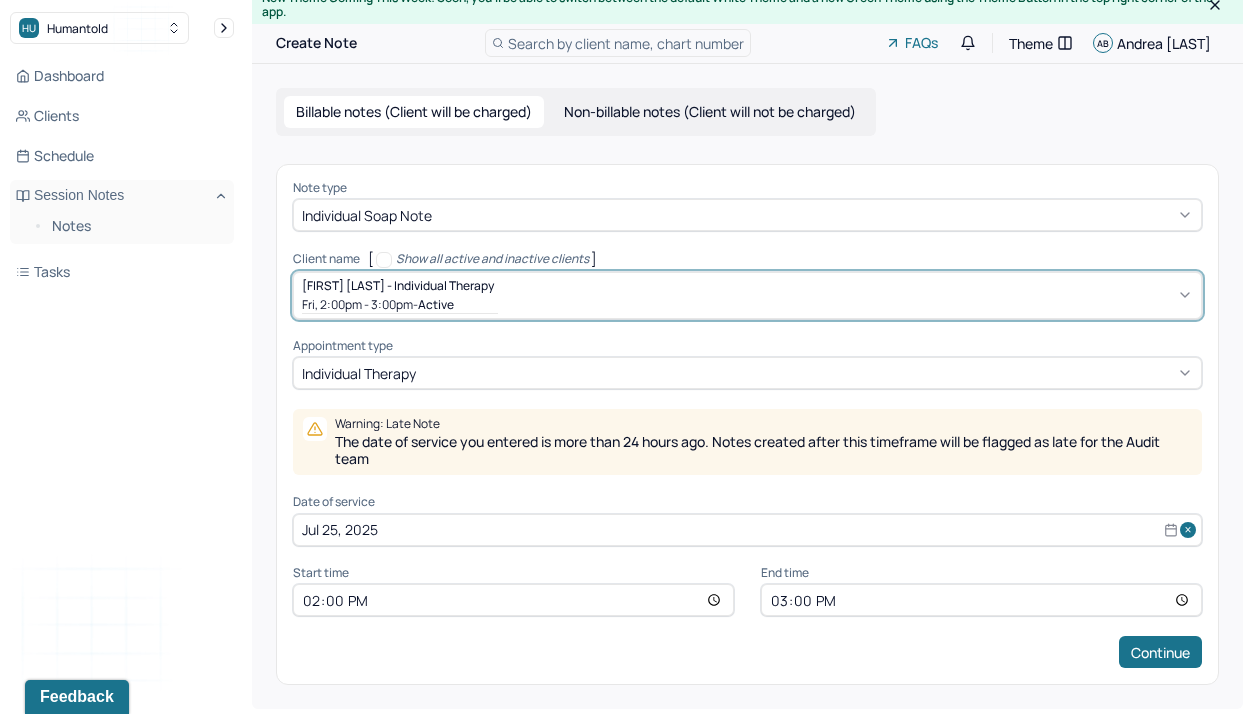select on "6" 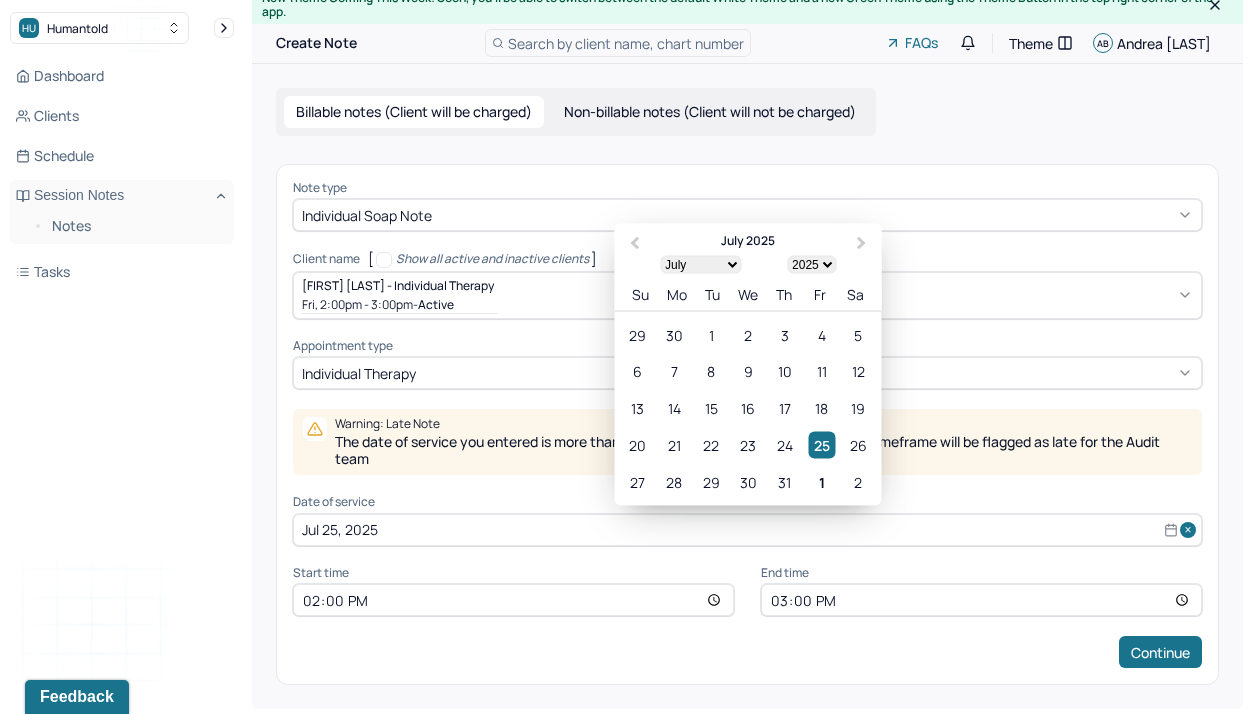 click on "Jul 25, 2025" at bounding box center [747, 530] 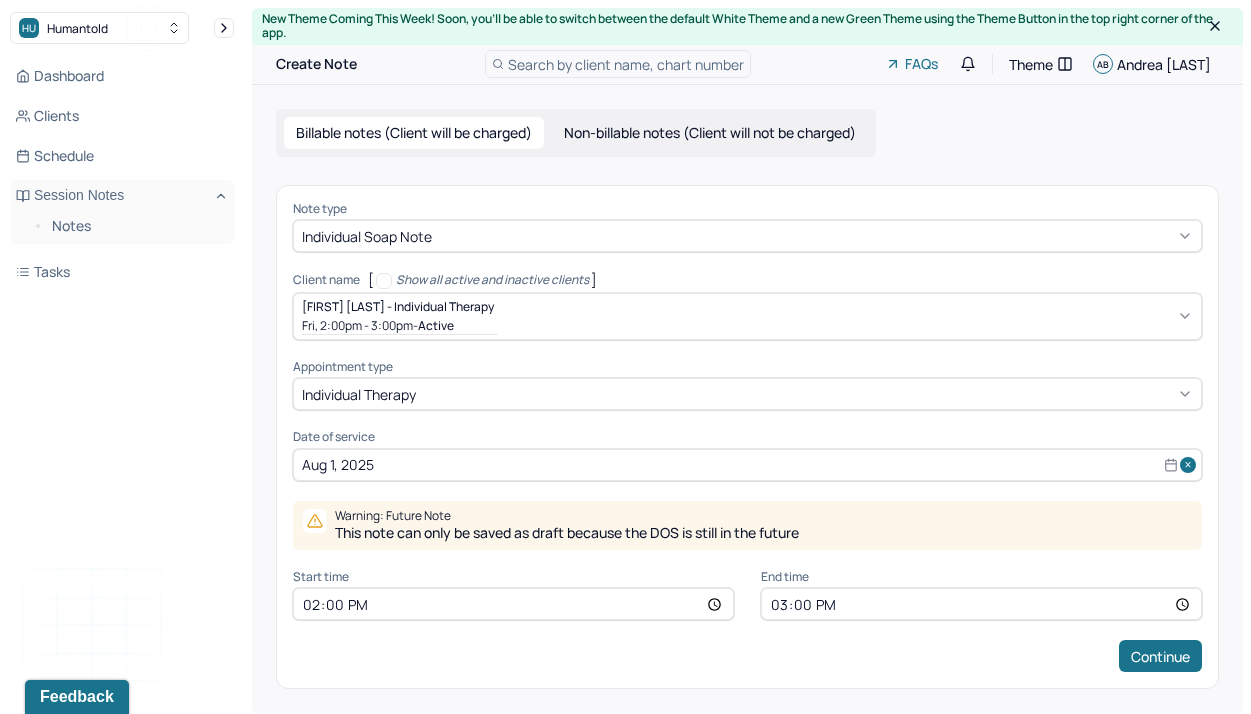 scroll, scrollTop: 4, scrollLeft: 0, axis: vertical 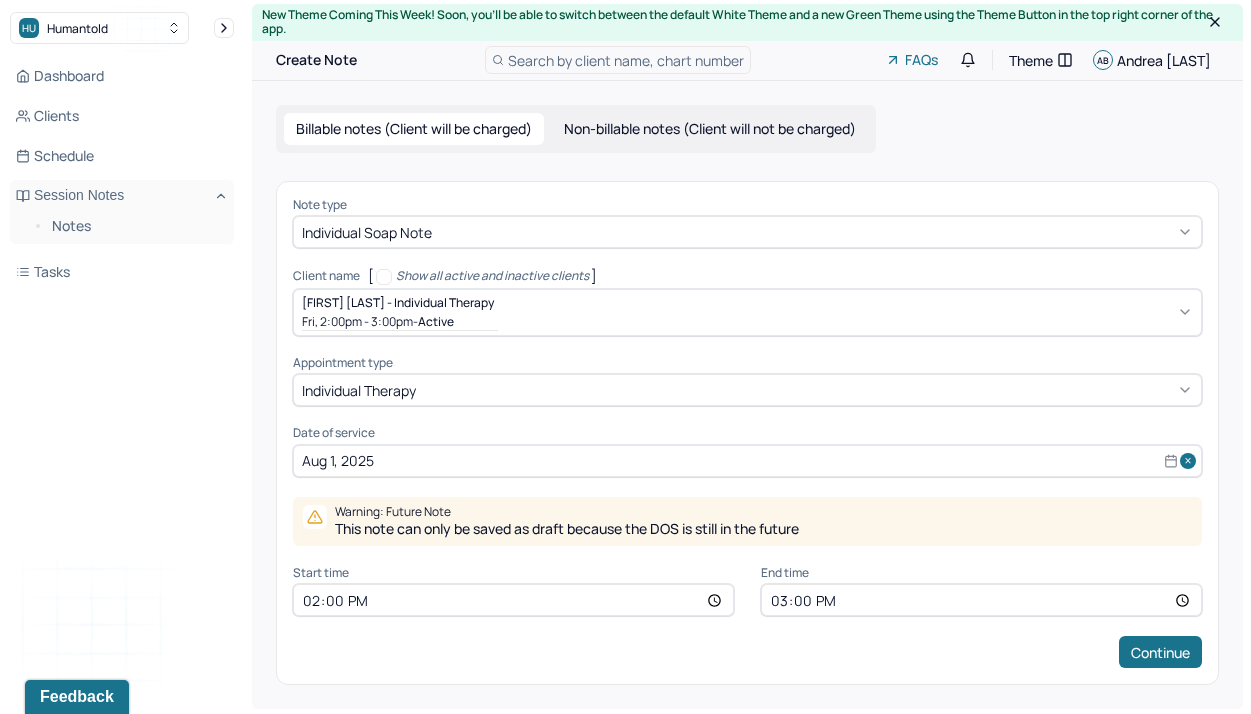 click on "14:00" at bounding box center (513, 600) 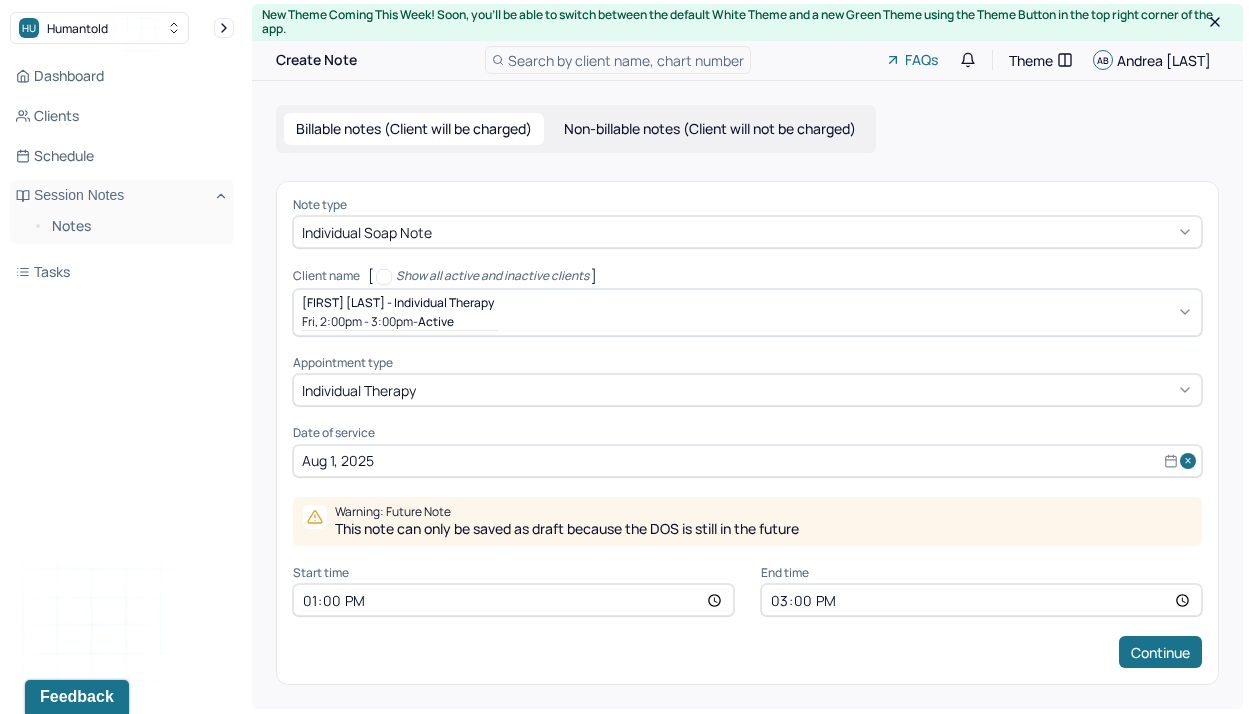 type on "12:00" 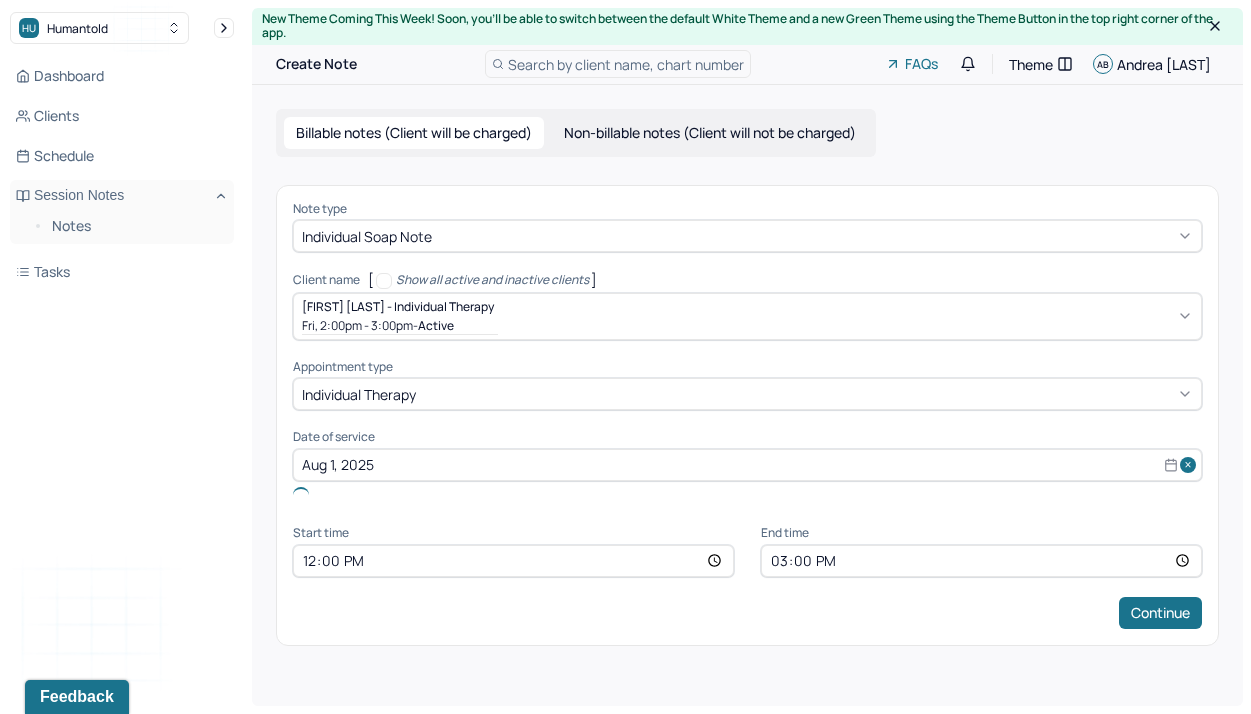 scroll, scrollTop: 0, scrollLeft: 0, axis: both 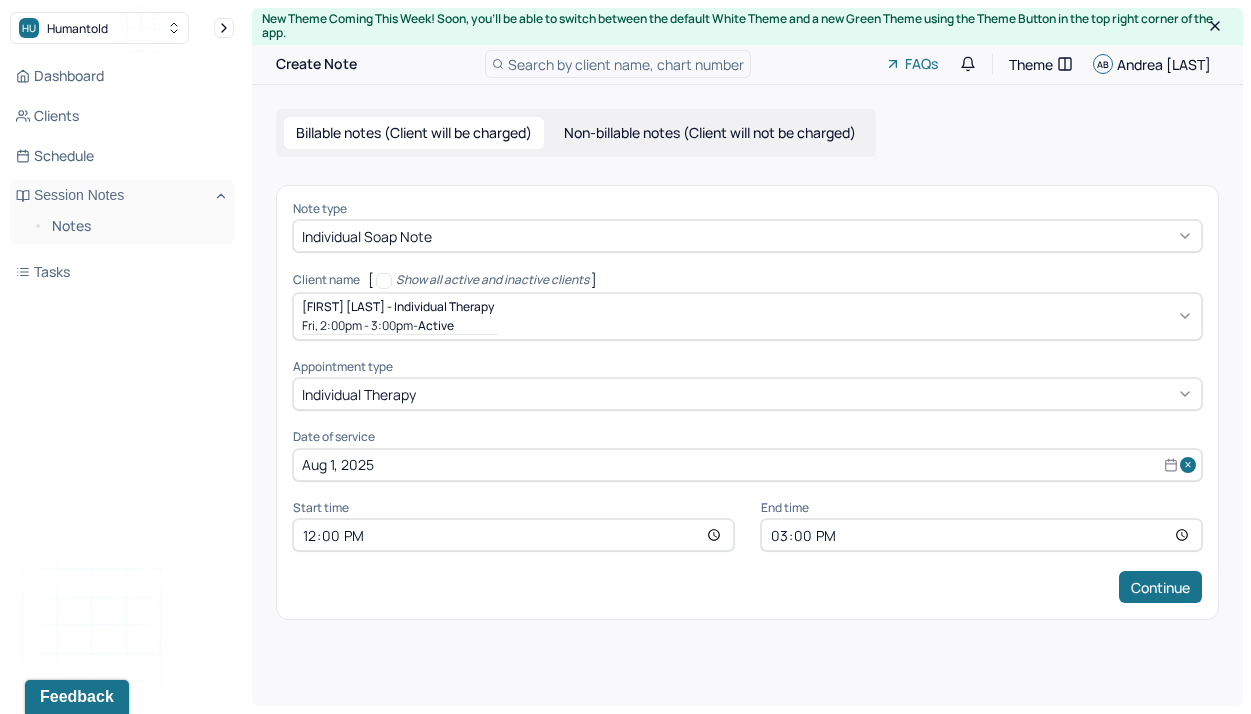 click on "15:00" at bounding box center [981, 535] 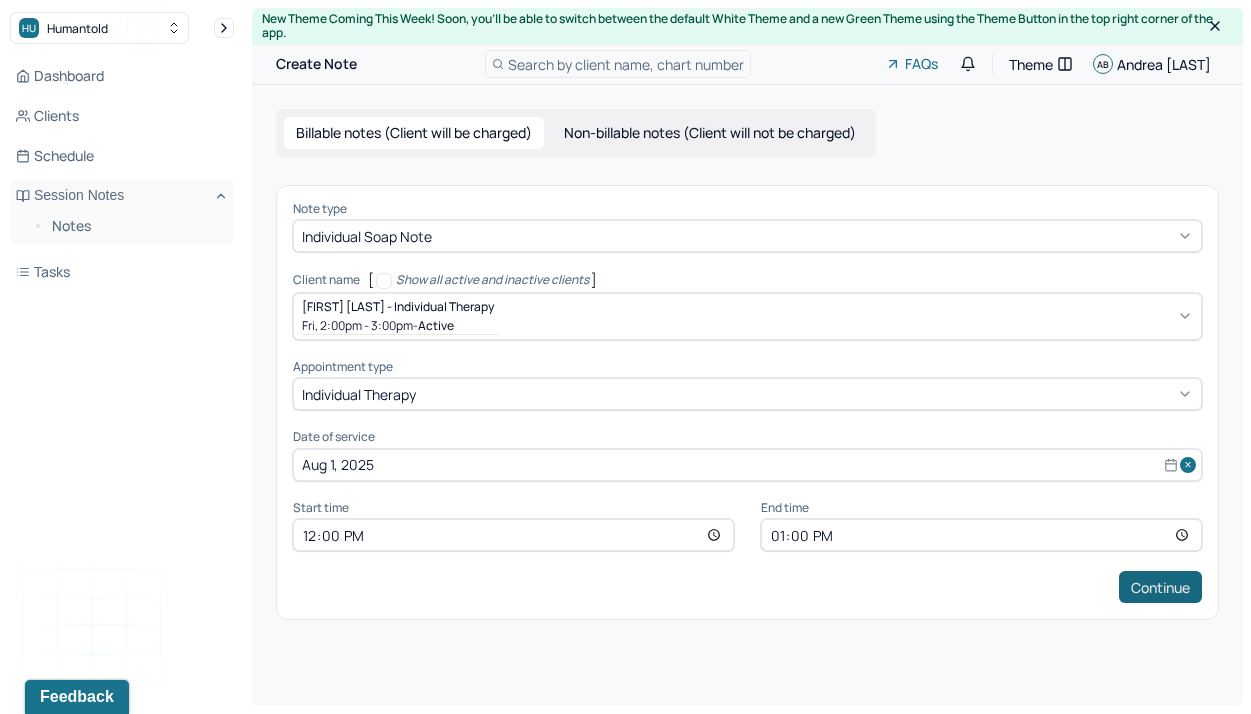 click on "Continue" at bounding box center [1160, 587] 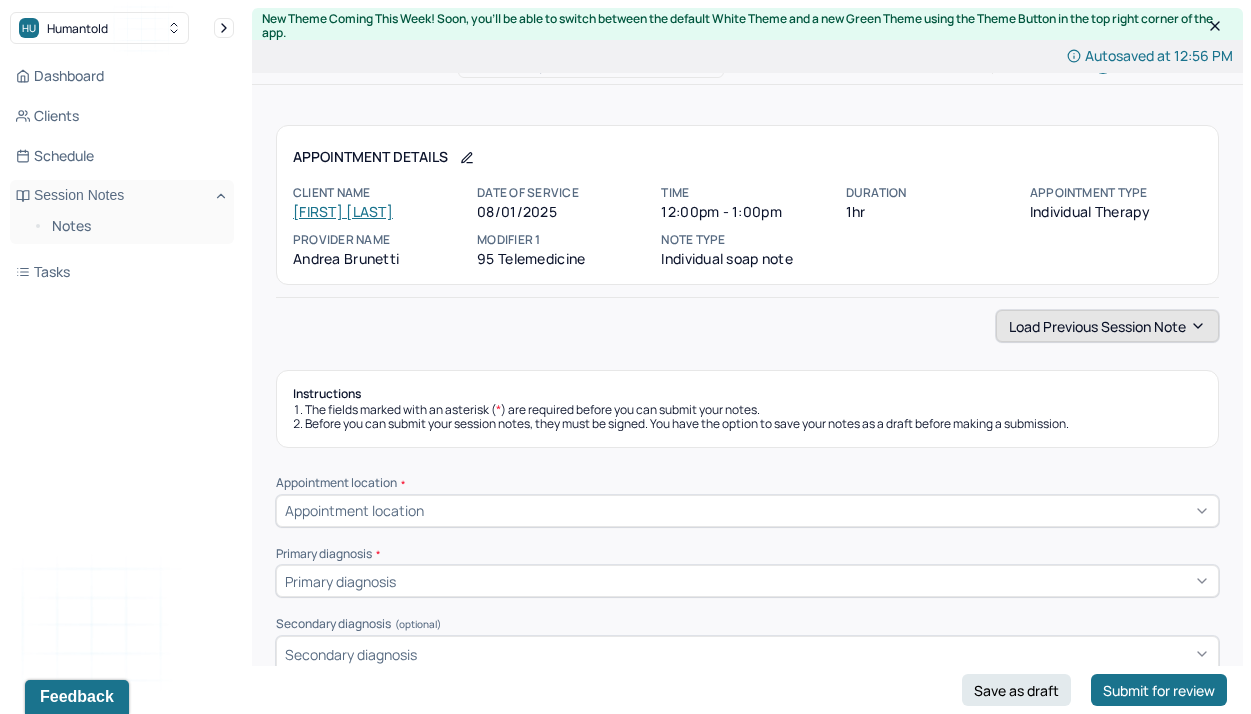 click on "Load previous session note" at bounding box center (1107, 326) 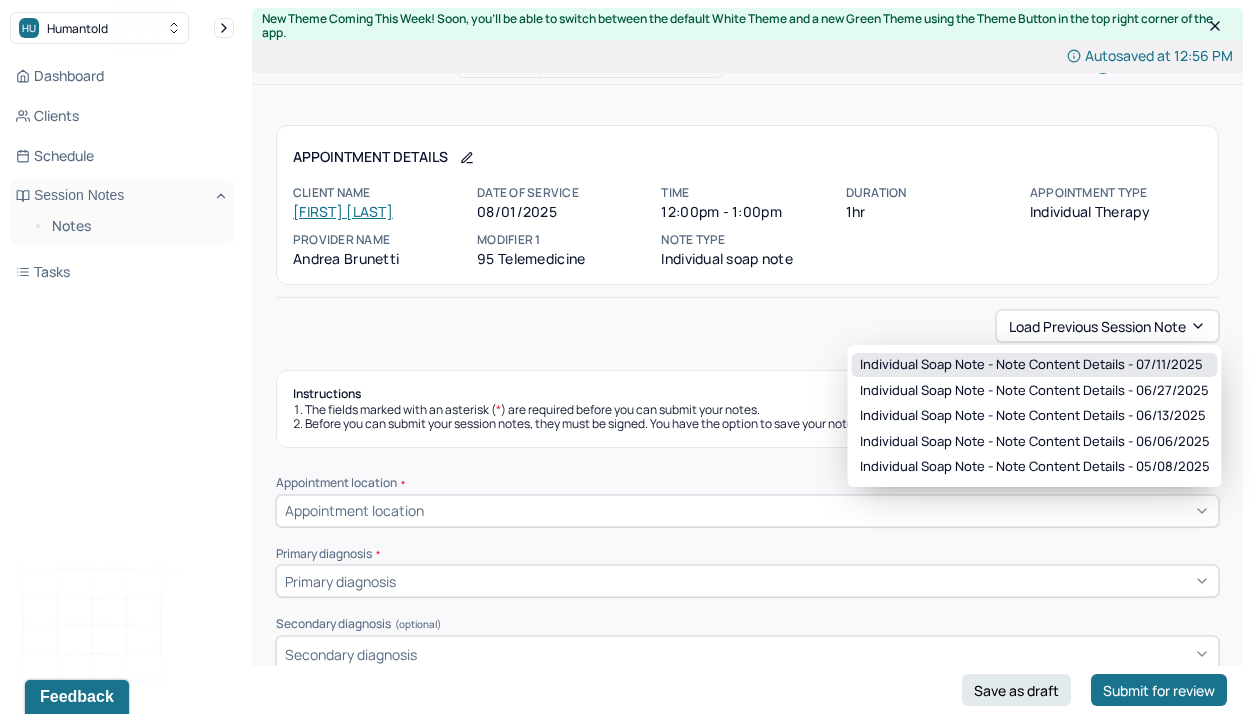 click on "Individual soap note   - Note content Details -   07/11/2025" at bounding box center [1031, 365] 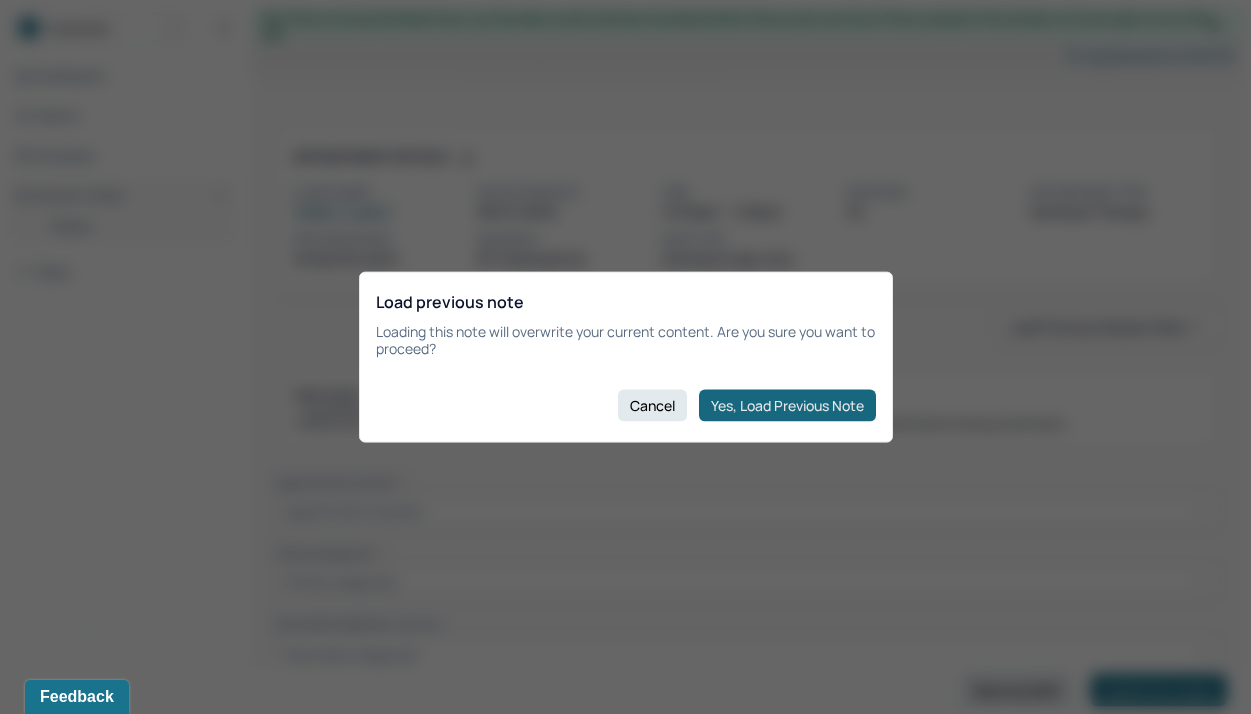 click on "Yes, Load Previous Note" at bounding box center (787, 405) 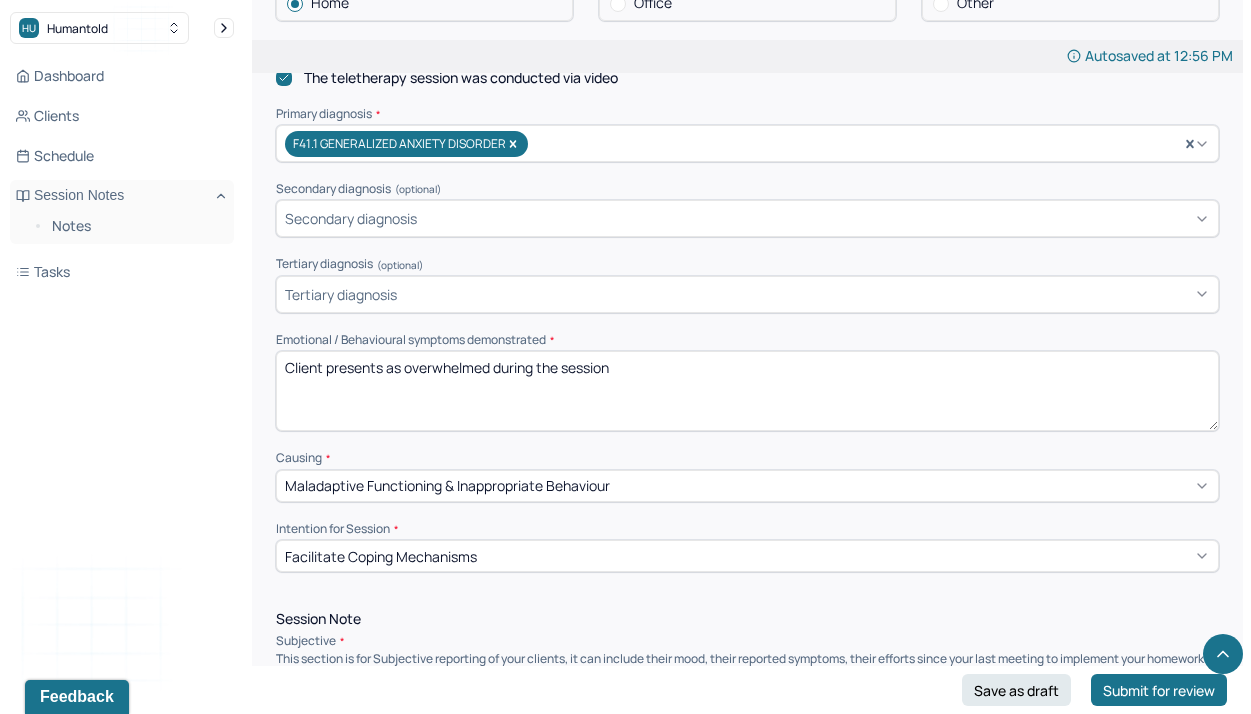 scroll, scrollTop: 680, scrollLeft: 0, axis: vertical 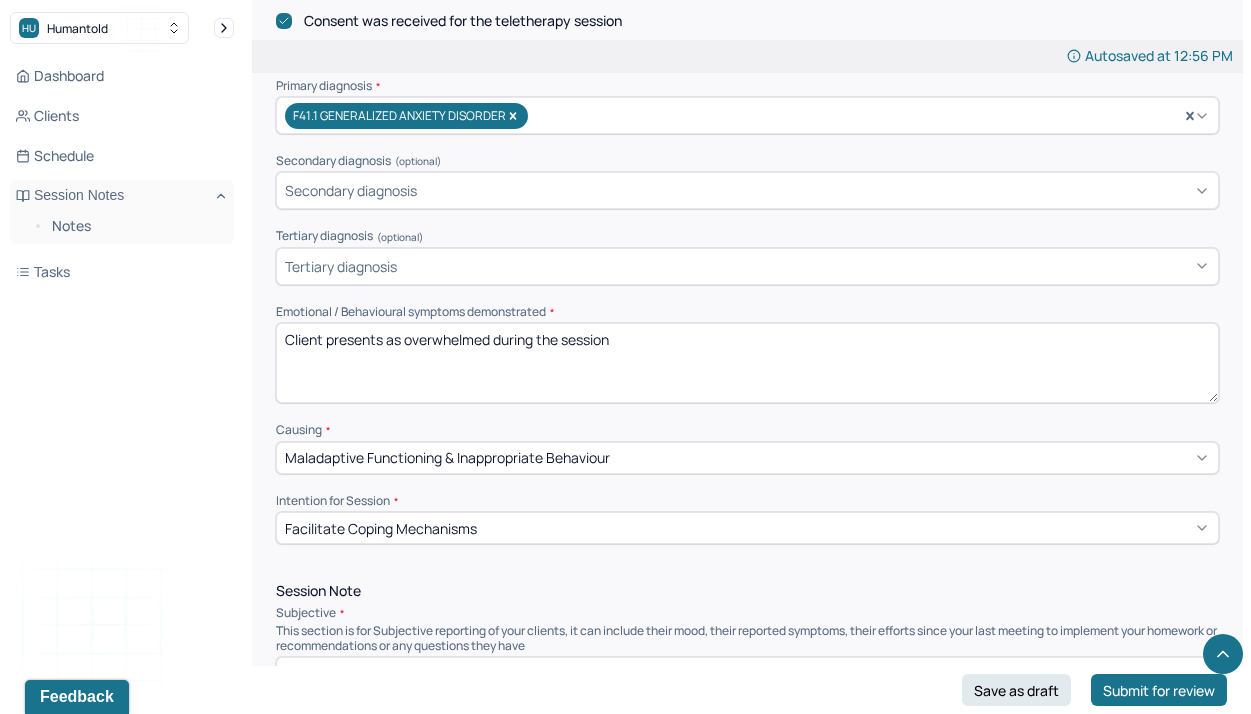 drag, startPoint x: 641, startPoint y: 342, endPoint x: 416, endPoint y: 334, distance: 225.14218 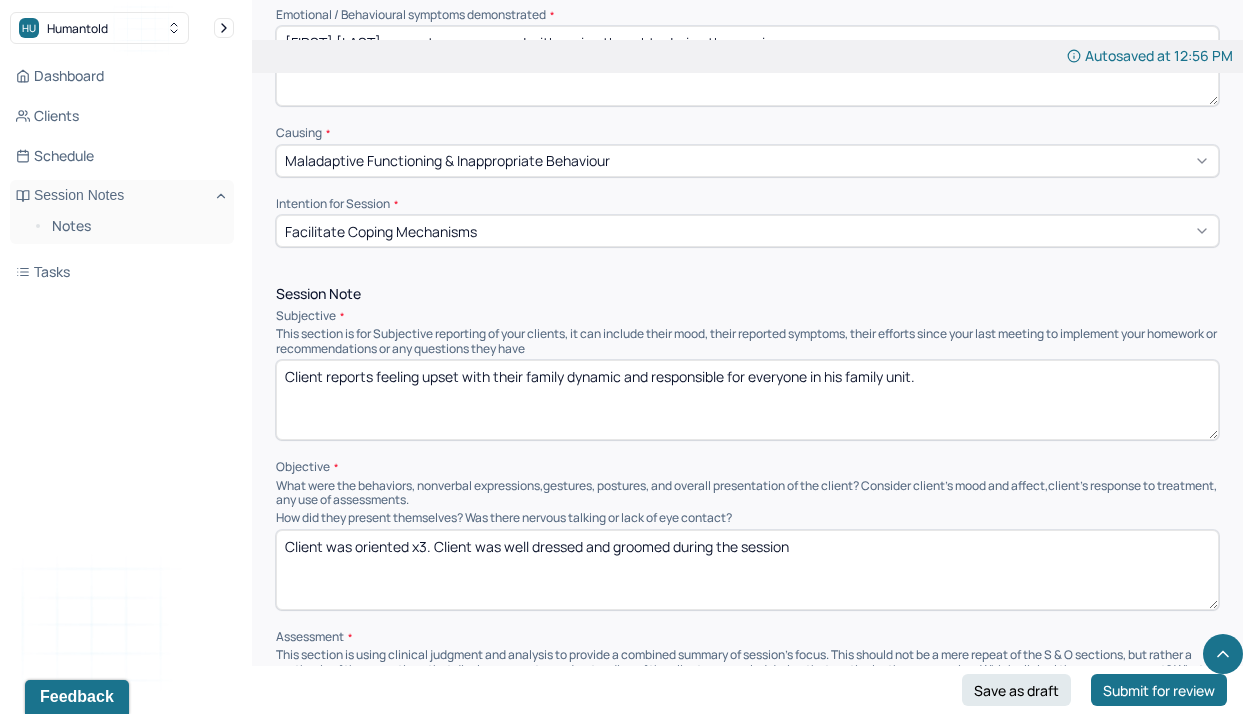 scroll, scrollTop: 982, scrollLeft: 0, axis: vertical 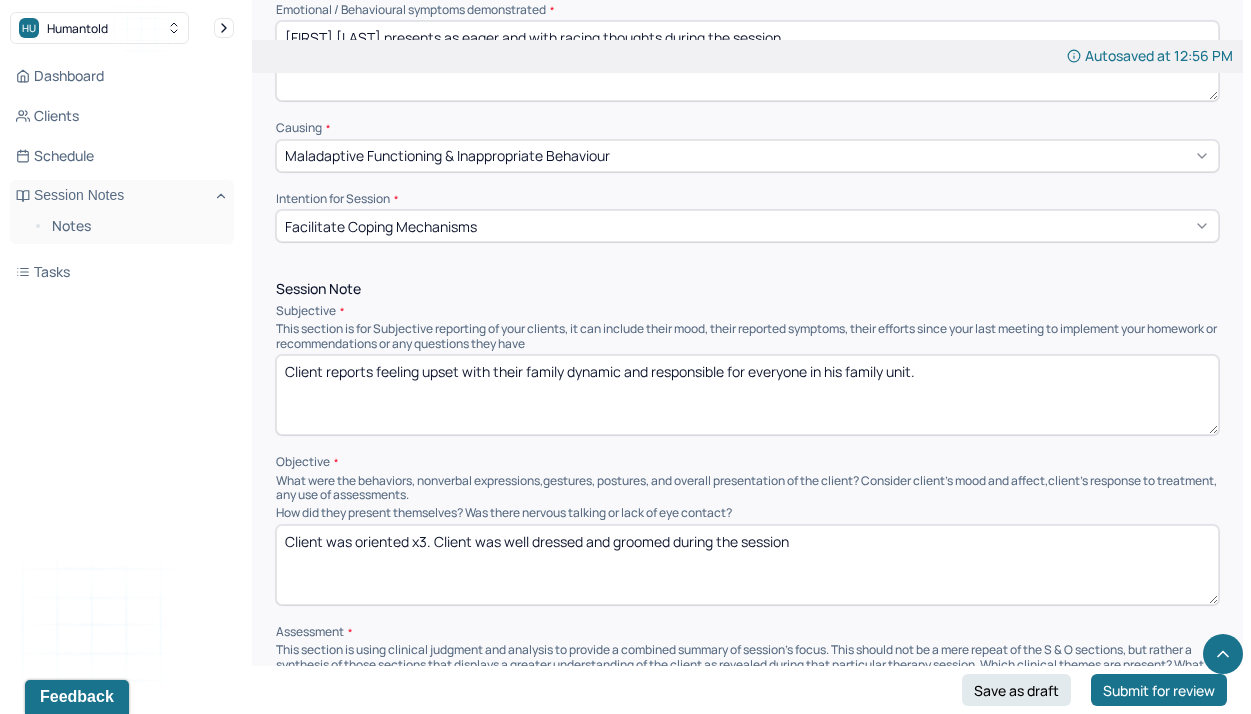 type on "[FIRST] [LAST] presents as eager and with racing thoughts during the session" 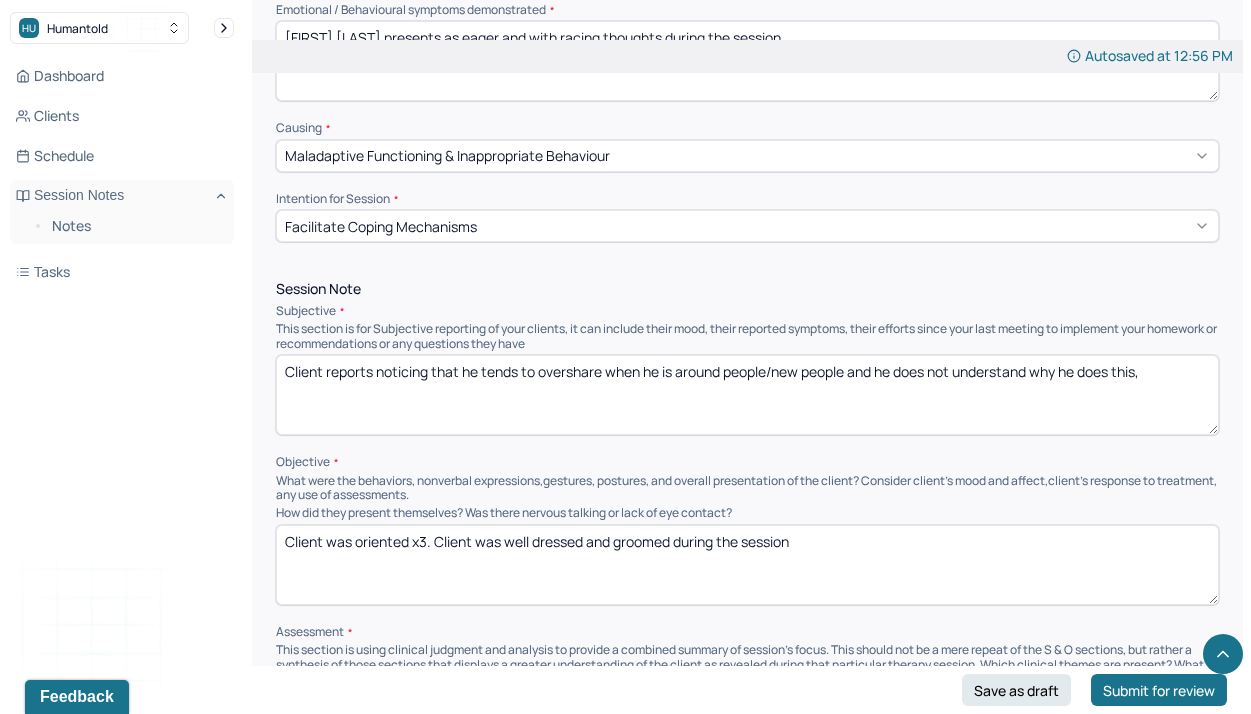type on "Client reports noticing that he tends to overshare when he is around people/new people and he does not understand why he does this," 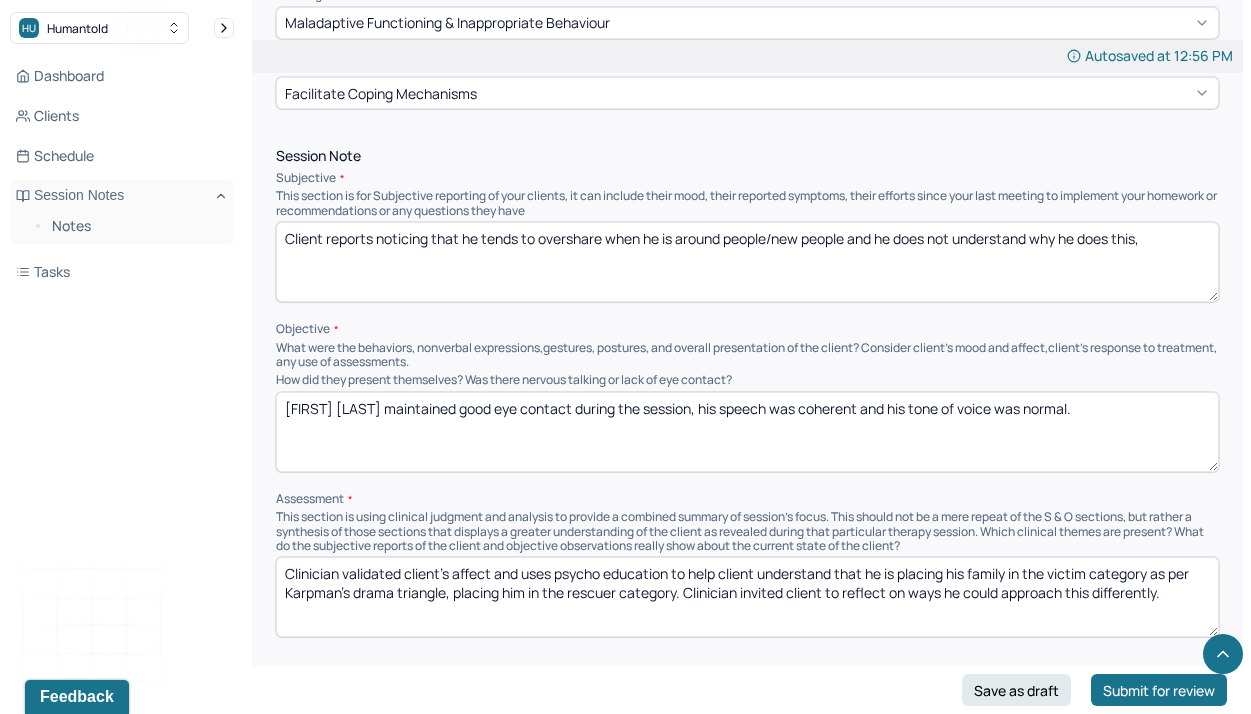 scroll, scrollTop: 1119, scrollLeft: 0, axis: vertical 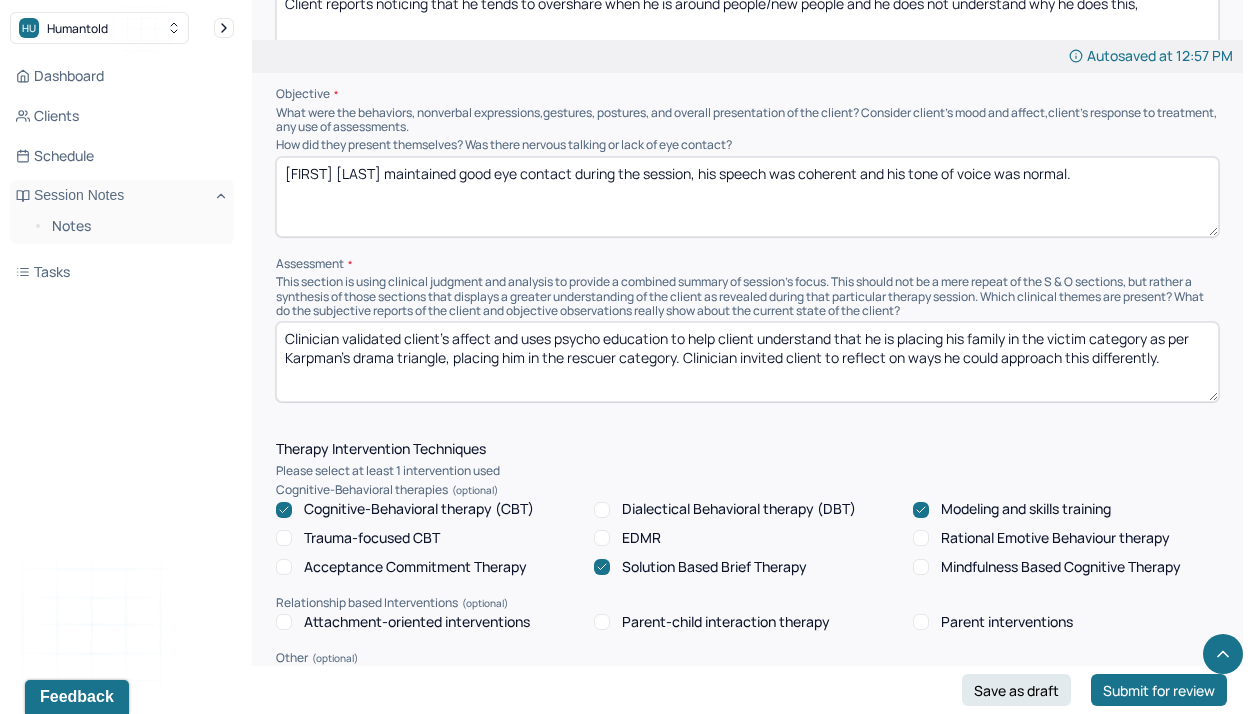 type on "[FIRST] [LAST] maintained good eye contact during the session, his speech was coherent and his tone of voice was normal." 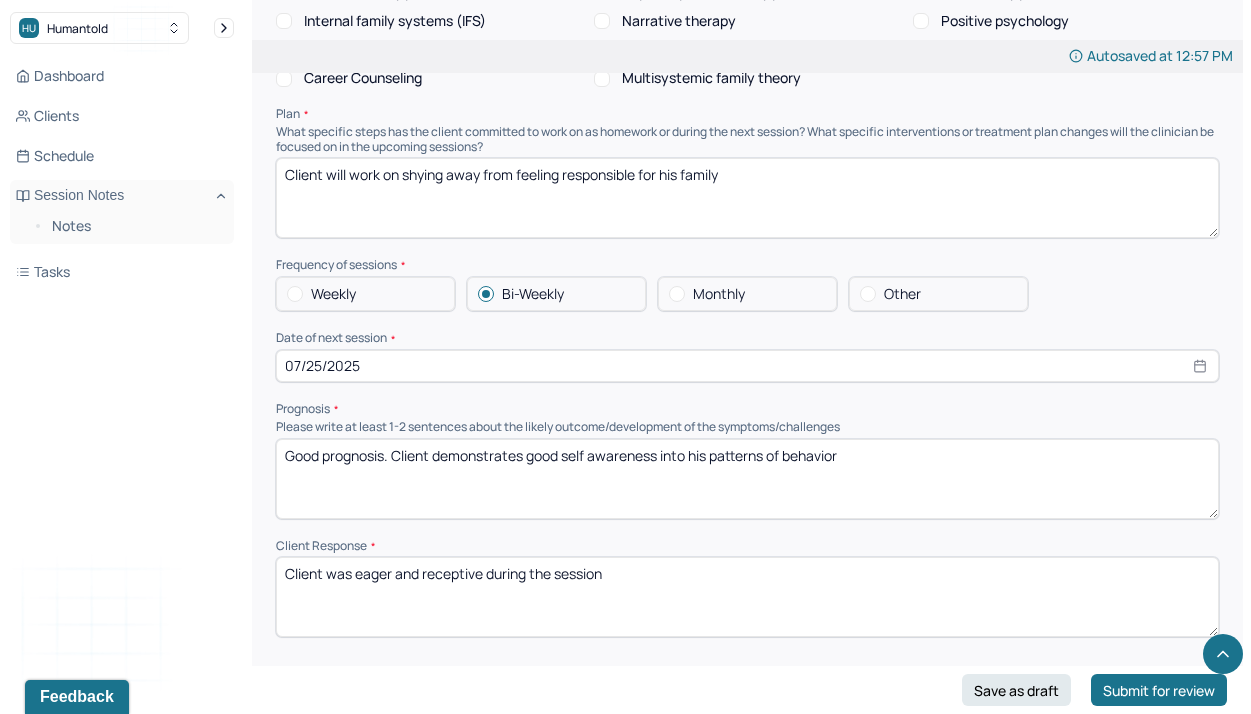 scroll, scrollTop: 2058, scrollLeft: 0, axis: vertical 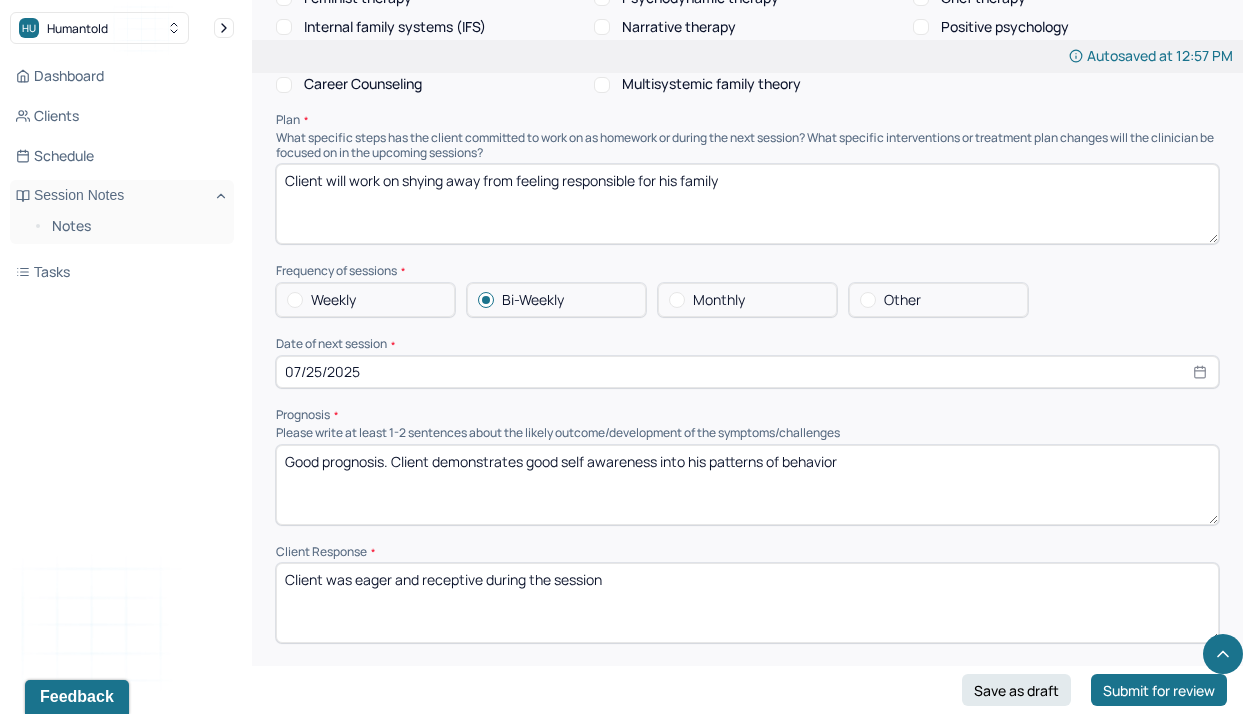 type on "Clinician validated client's affect and asked open ended questions to help client understand his patterns of behavior and the intentionality behind them. Client was able to acknowledge a need to be liked by others, which motivates him to overshare." 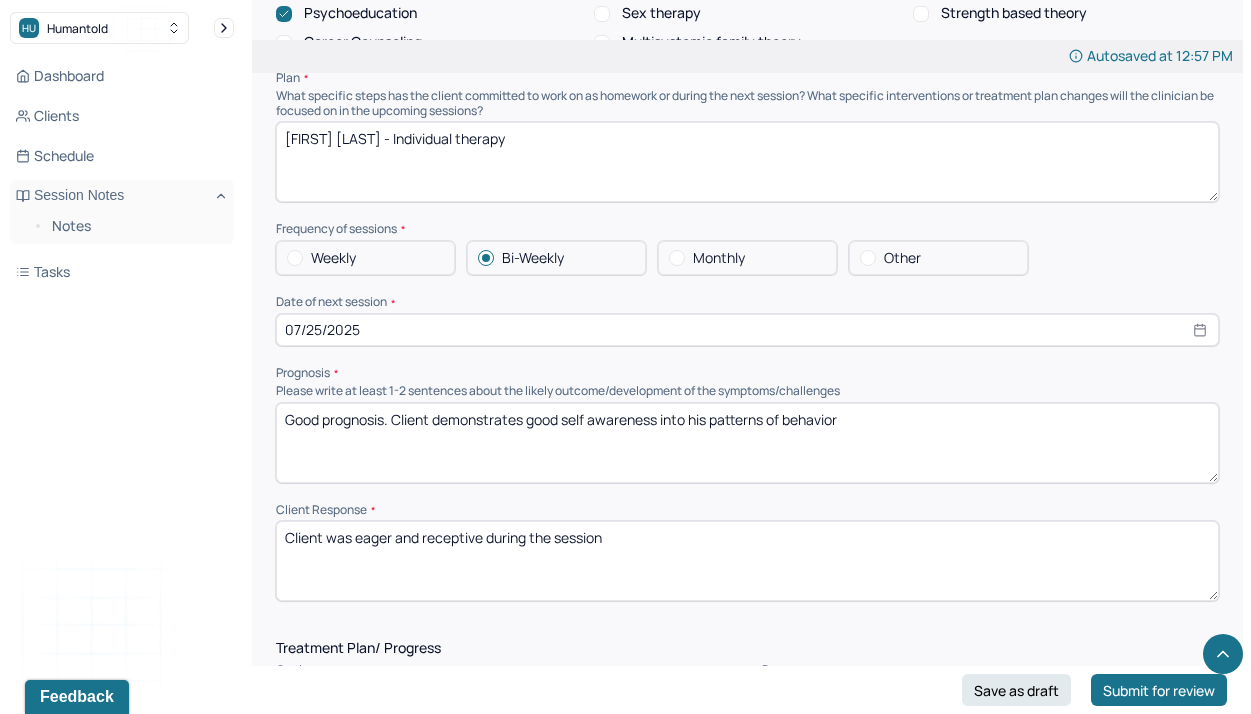 scroll, scrollTop: 2121, scrollLeft: 0, axis: vertical 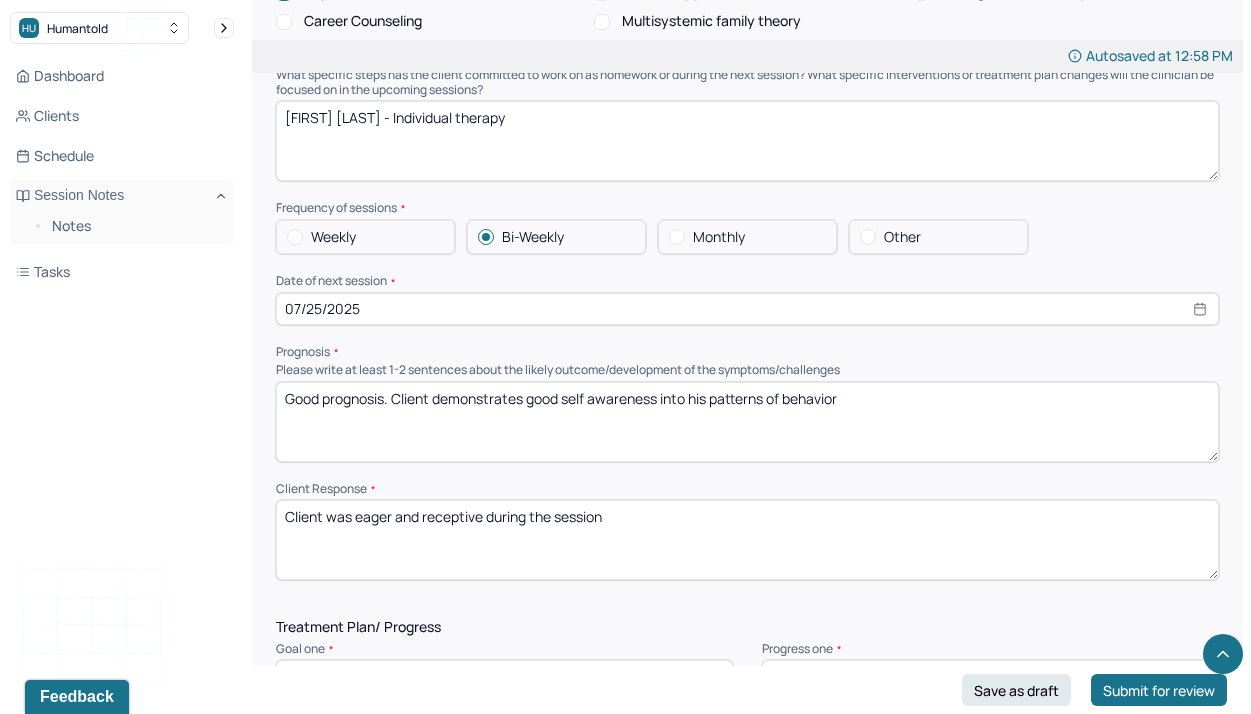 type on "[FIRST] [LAST] - Individual therapy" 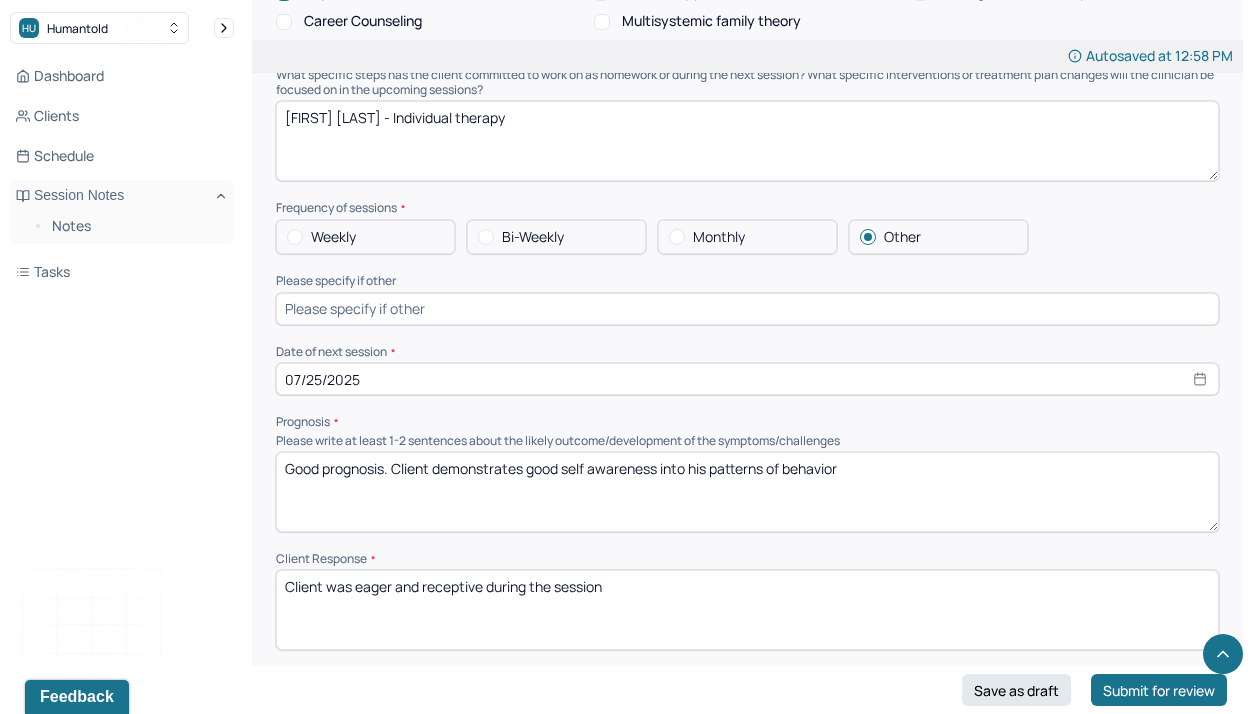 click at bounding box center (747, 309) 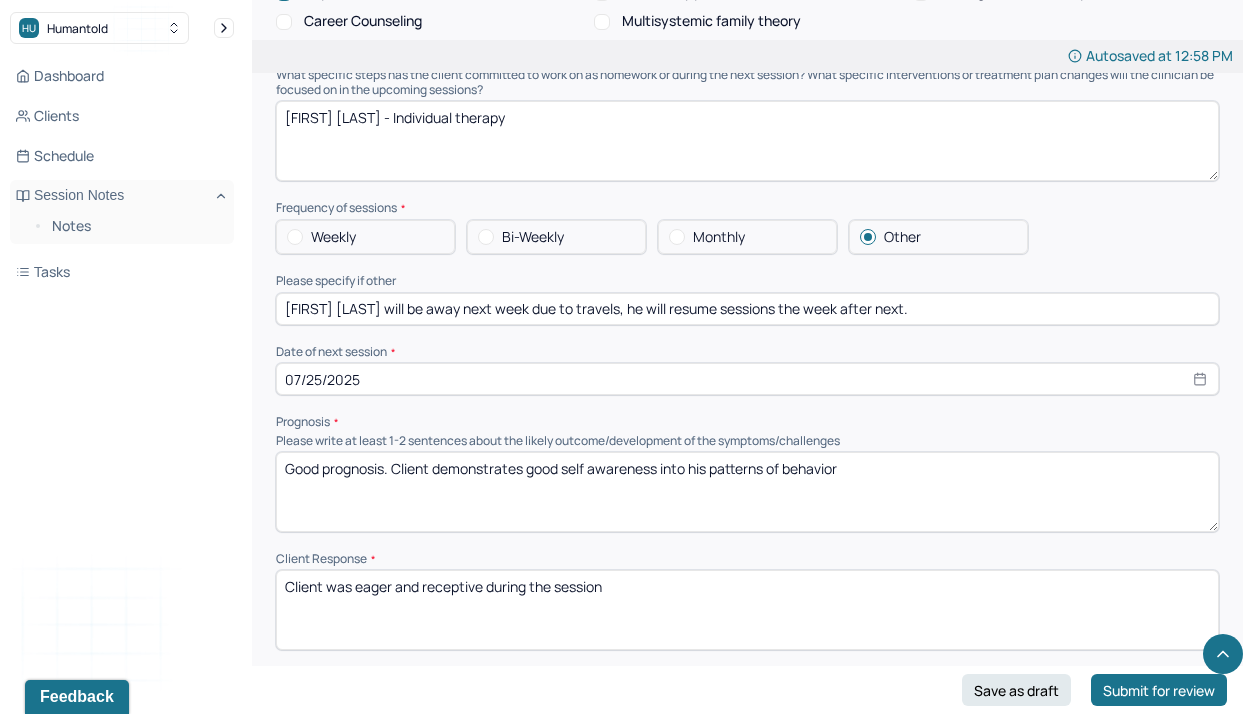 type on "[FIRST] [LAST] will be away next week due to travels, he will resume sessions the week after next." 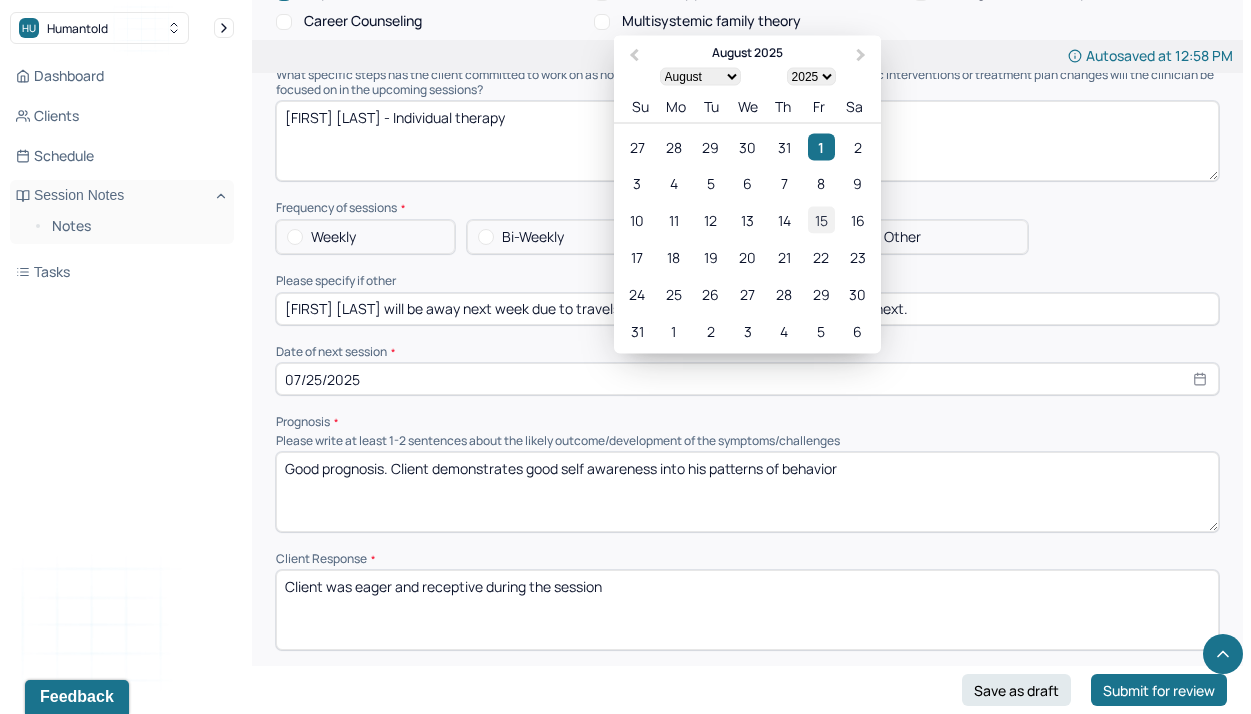 click on "15" at bounding box center (821, 220) 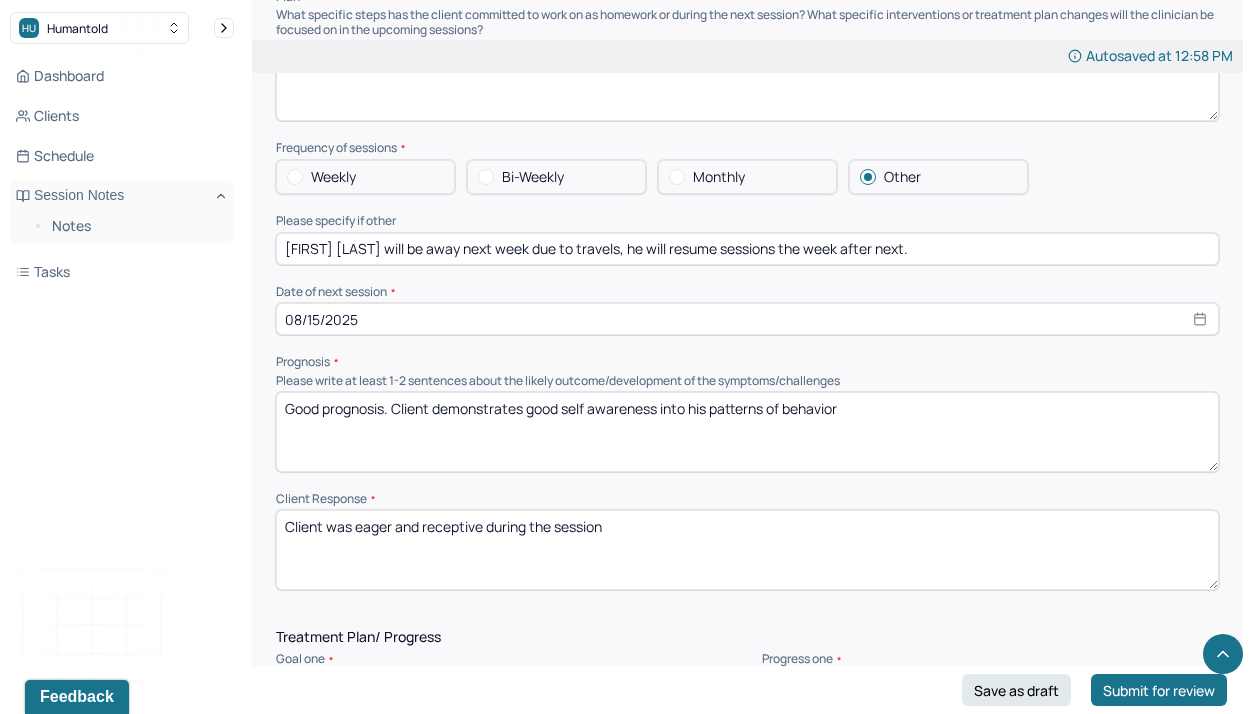 scroll, scrollTop: 2191, scrollLeft: 0, axis: vertical 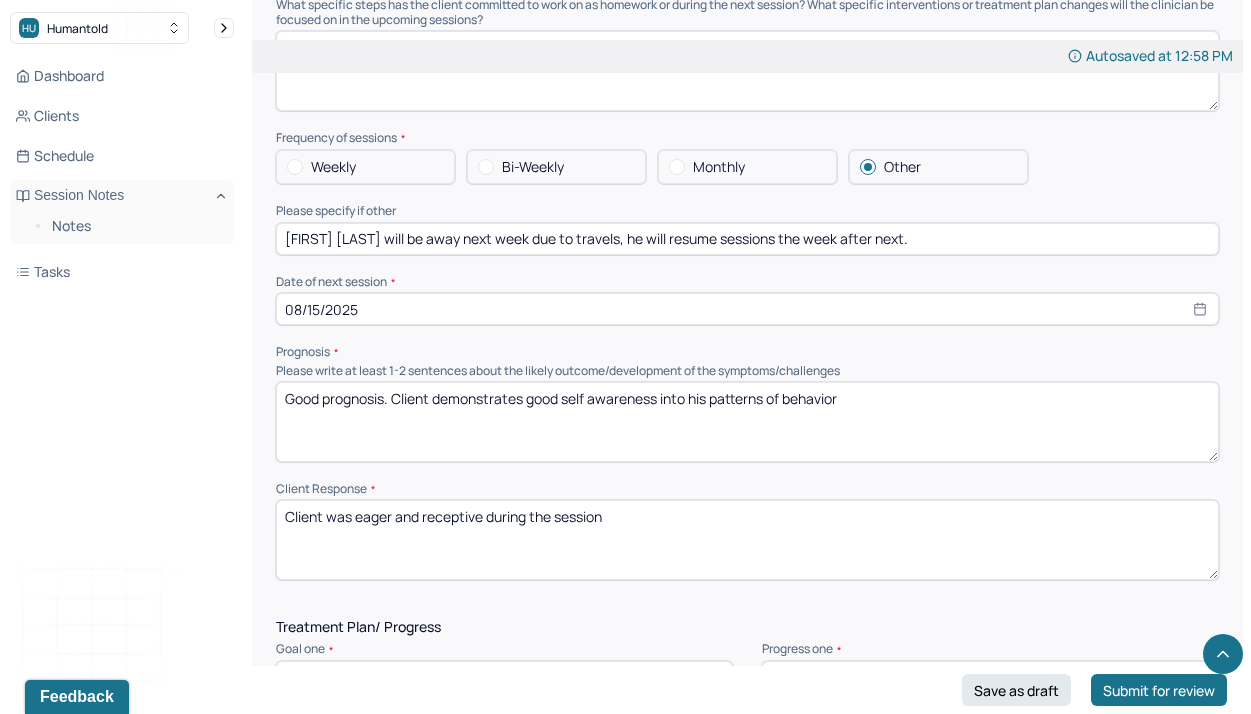 drag, startPoint x: 868, startPoint y: 398, endPoint x: 410, endPoint y: 388, distance: 458.10916 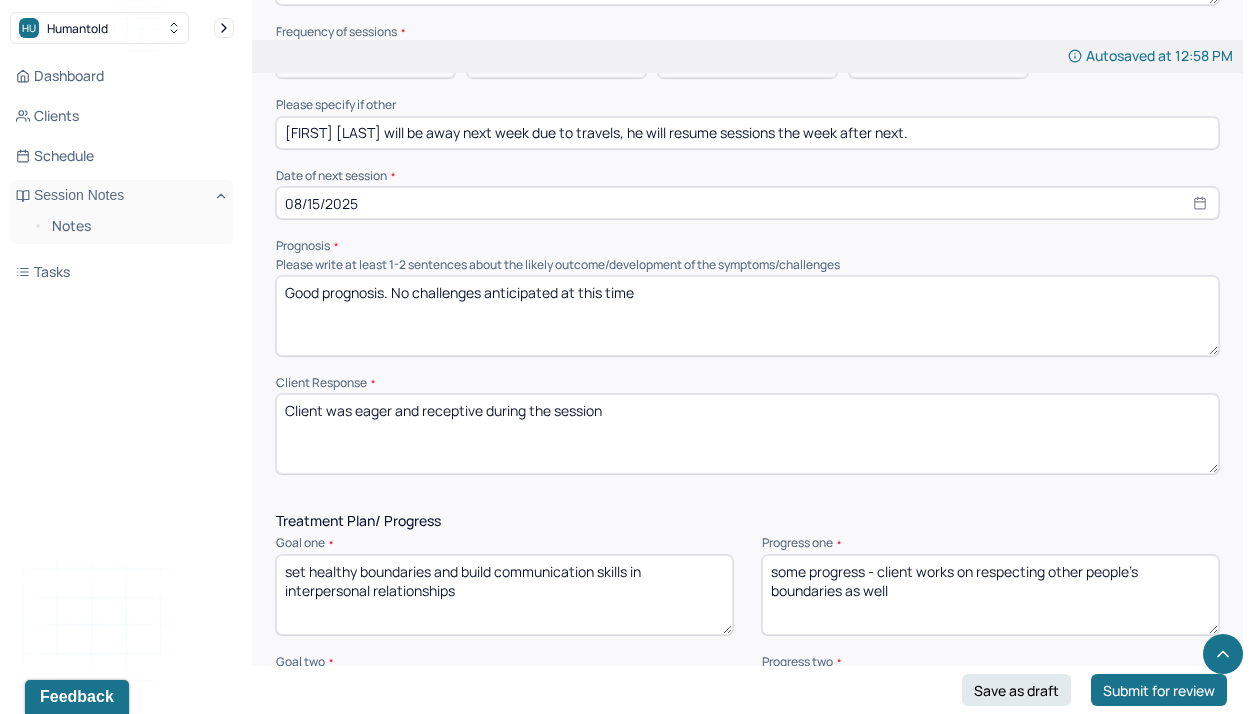 scroll, scrollTop: 2353, scrollLeft: 0, axis: vertical 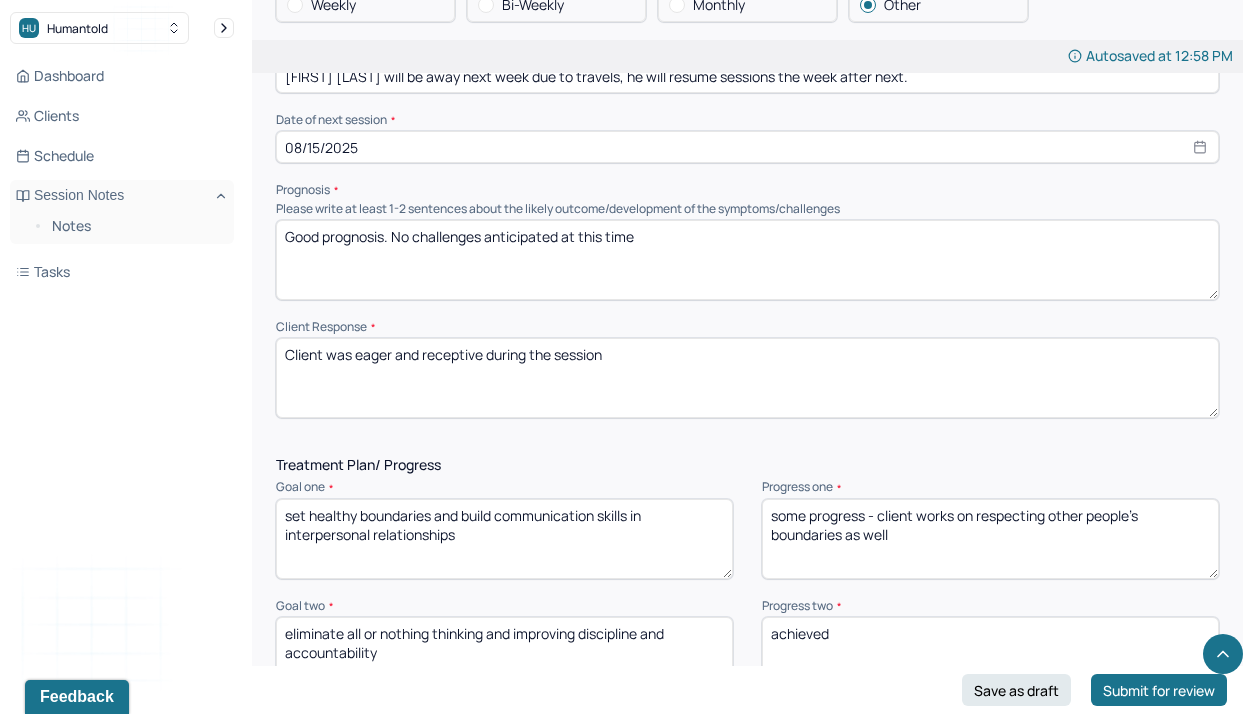 type on "Good prognosis. No challenges anticipated at this time" 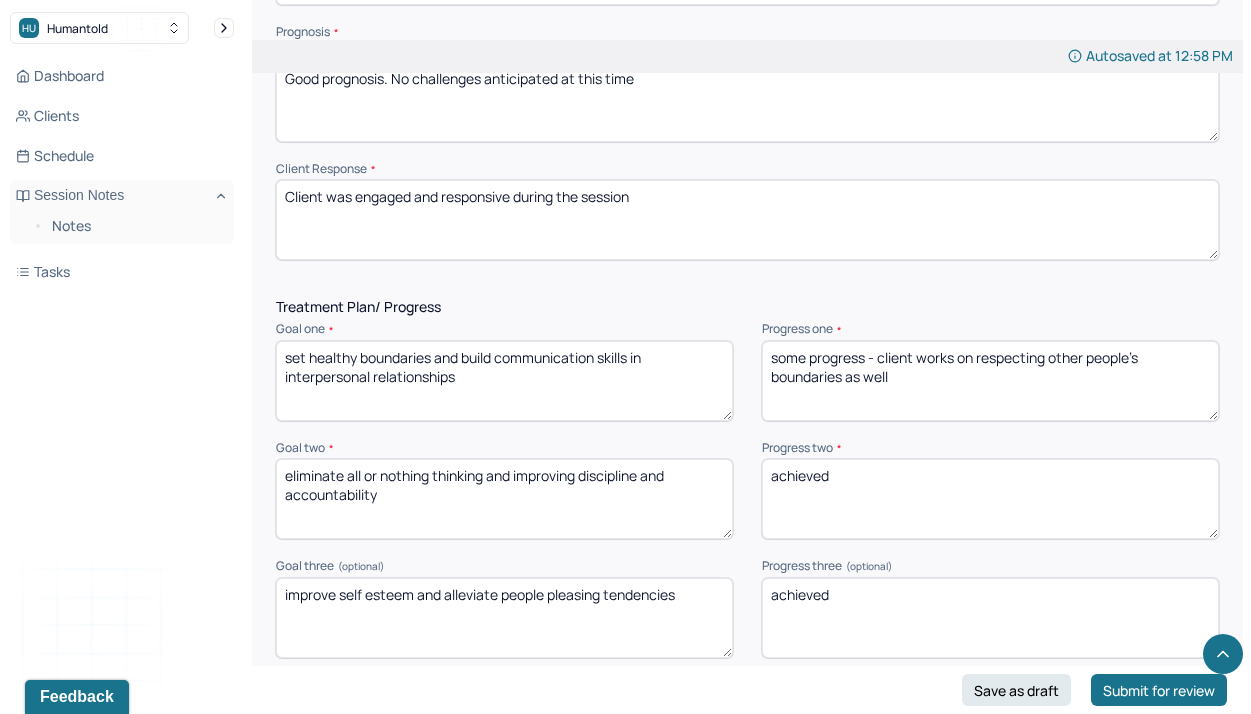 scroll, scrollTop: 2527, scrollLeft: 0, axis: vertical 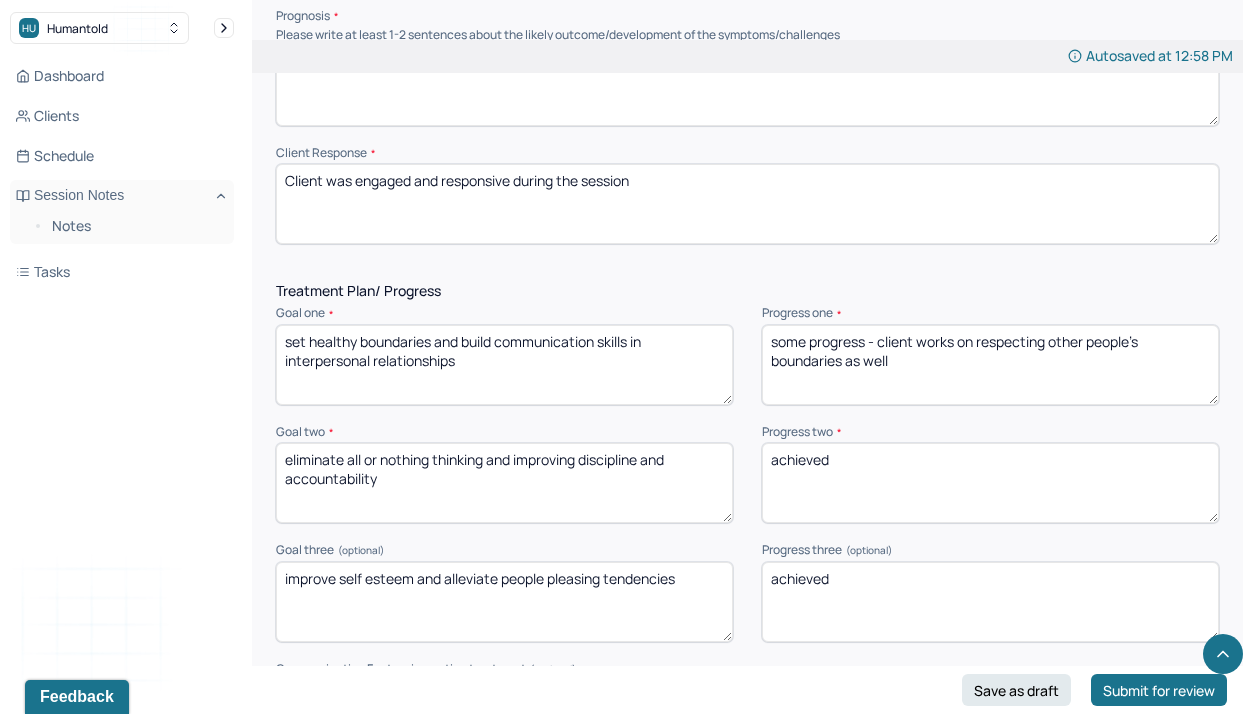 type on "Client was engaged and responsive during the session" 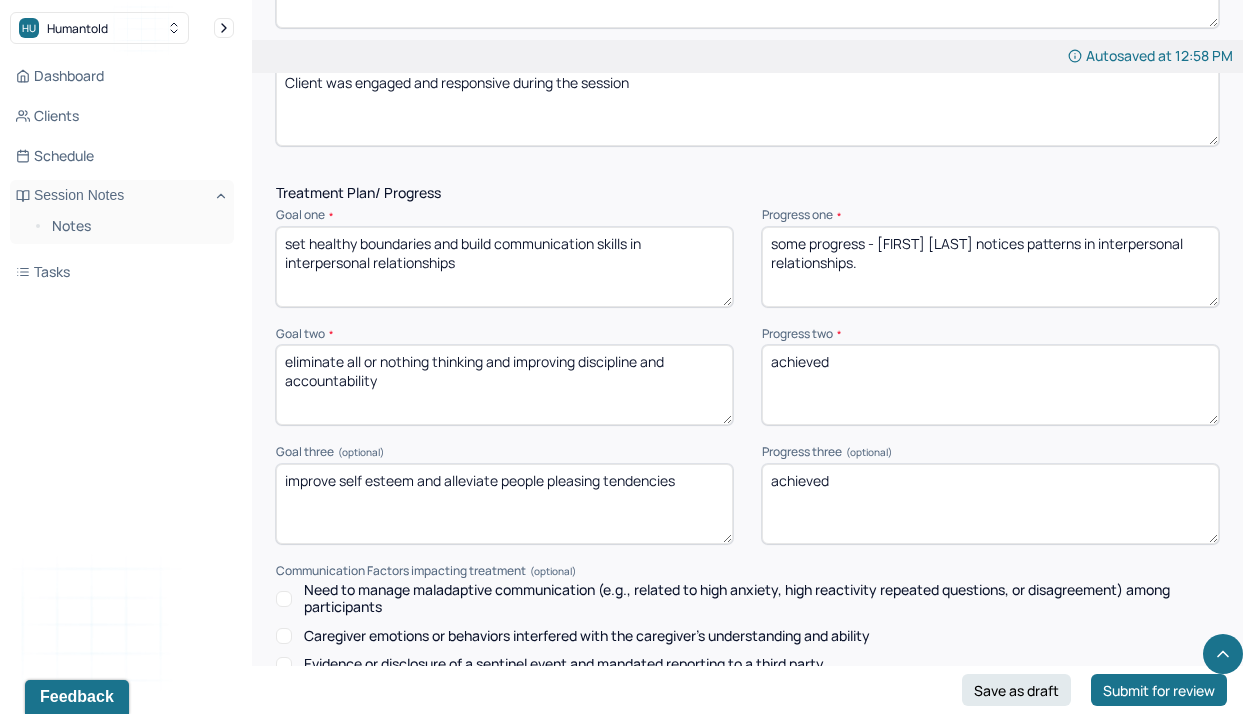scroll, scrollTop: 2626, scrollLeft: 0, axis: vertical 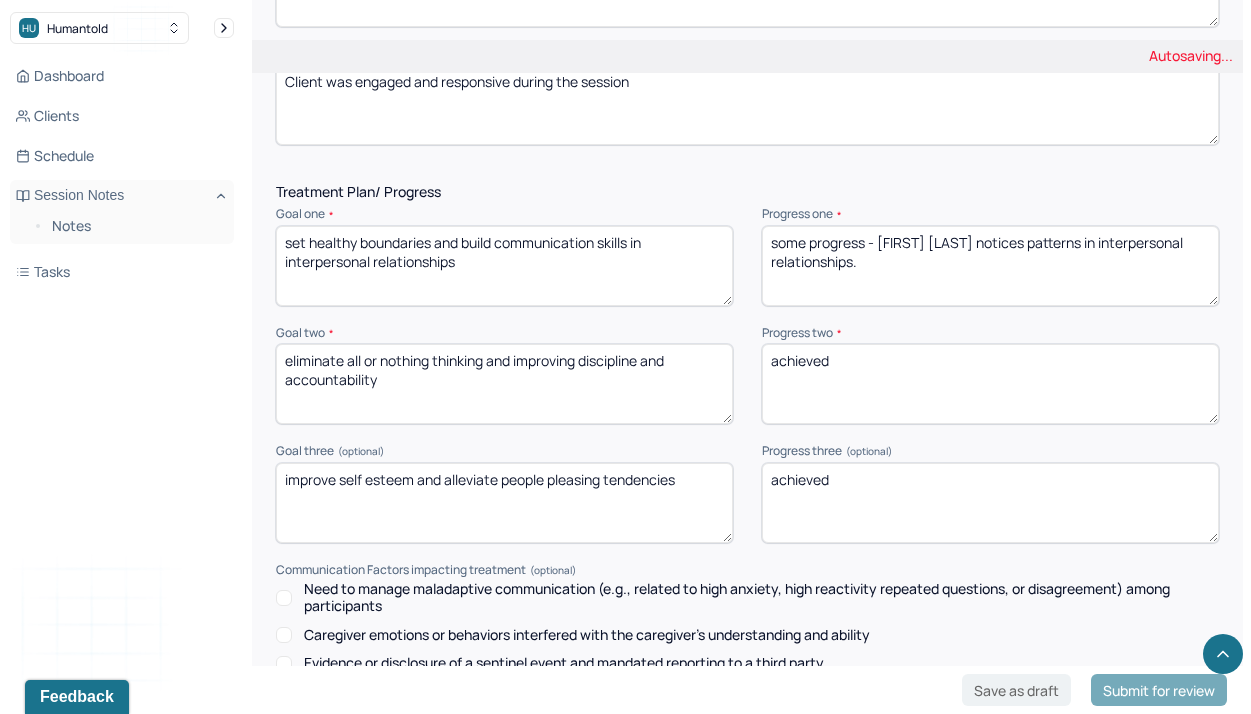 type on "some progress - [FIRST] [LAST] notices patterns in interpersonal relationships." 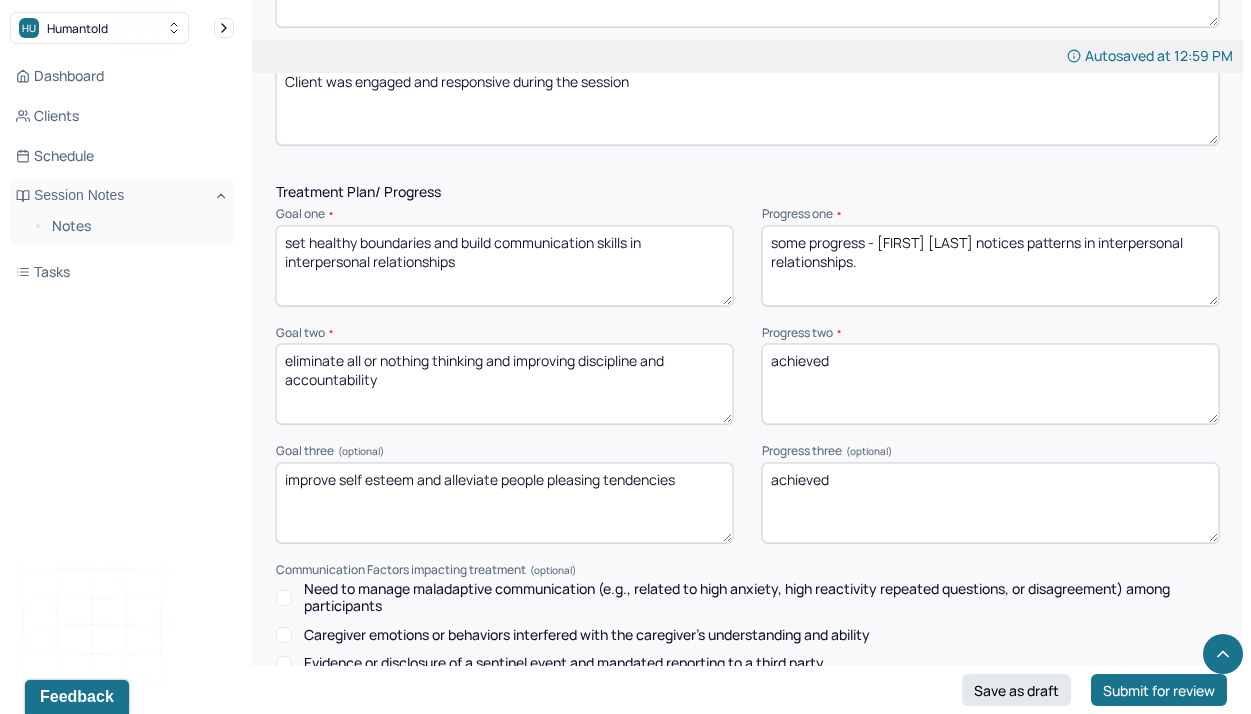 drag, startPoint x: 842, startPoint y: 367, endPoint x: 669, endPoint y: 335, distance: 175.93465 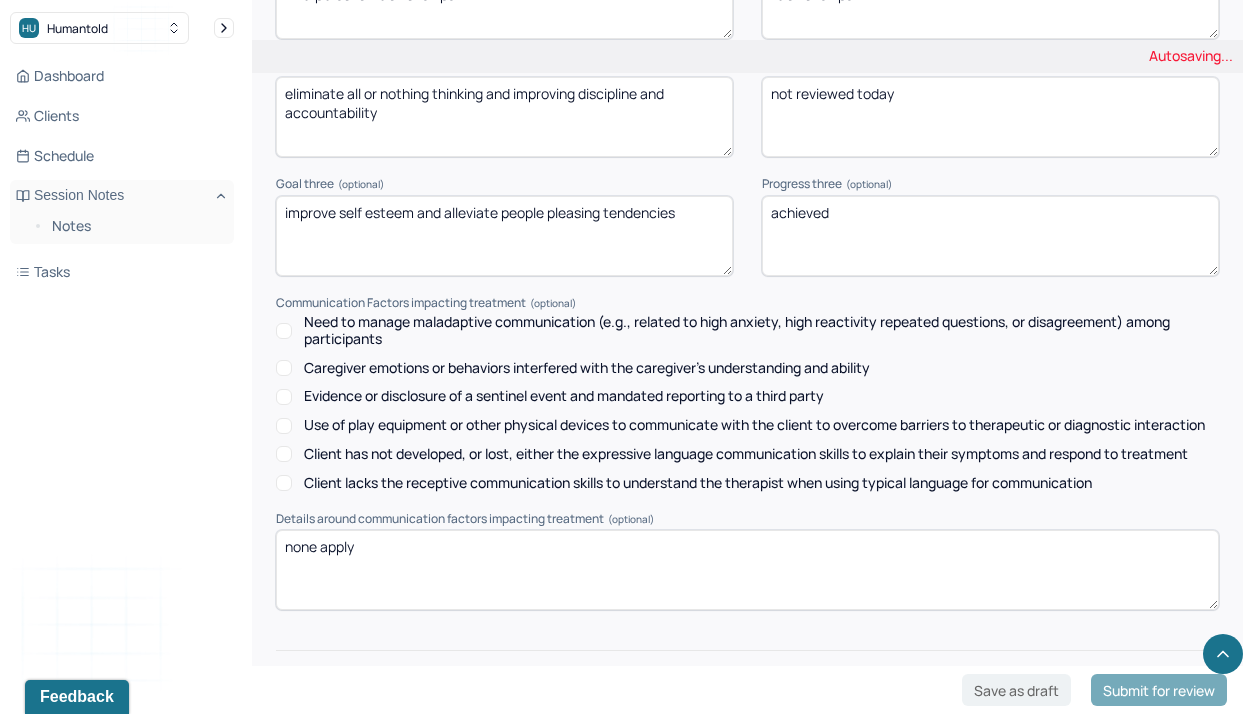 scroll, scrollTop: 3014, scrollLeft: 0, axis: vertical 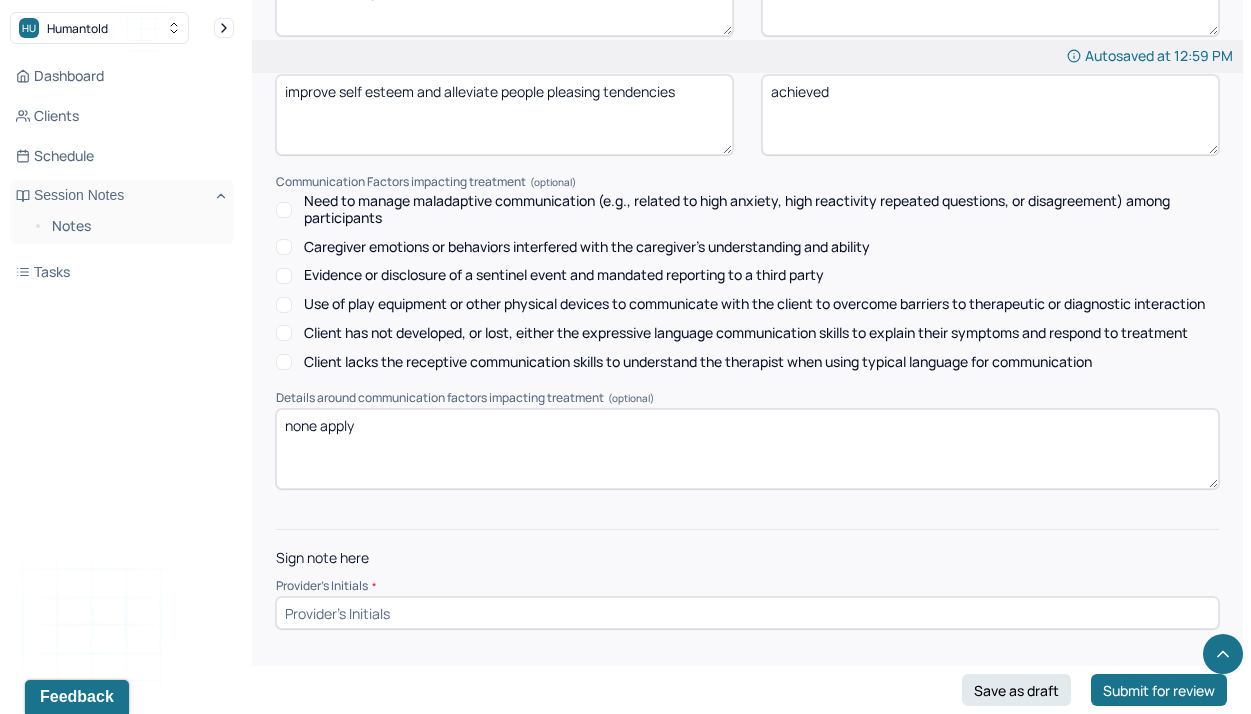 type on "not reviewed today" 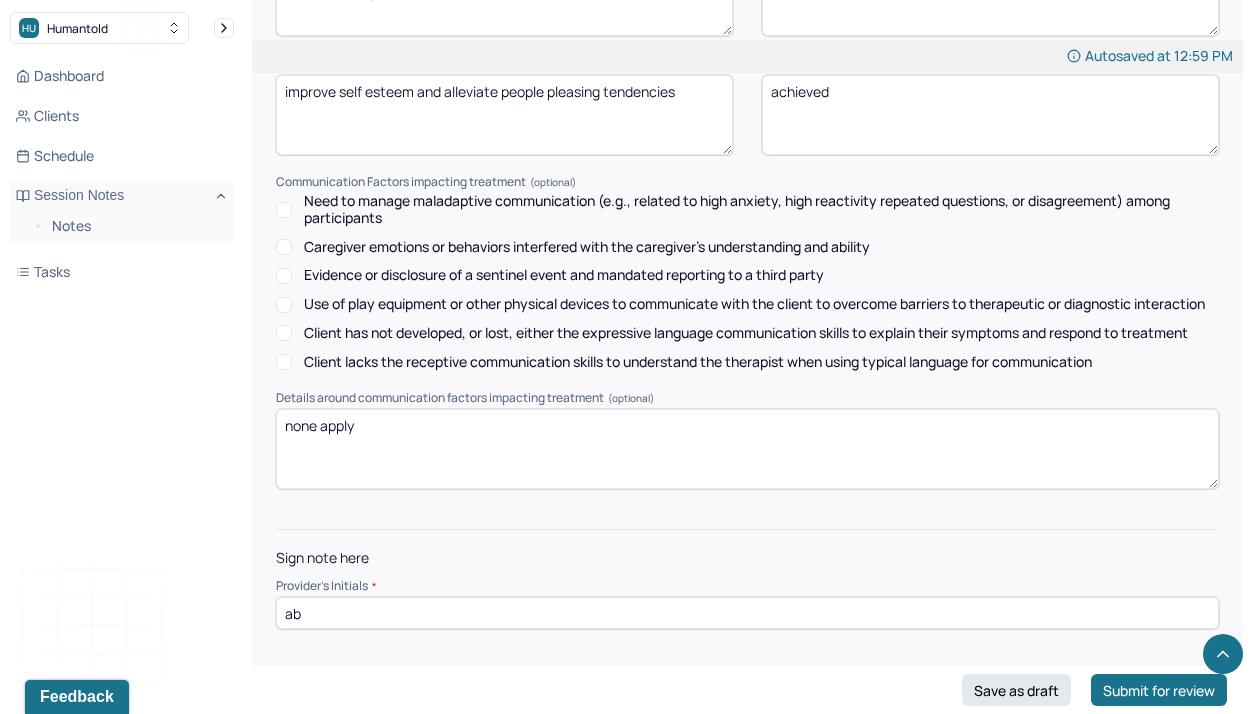 type on "ab" 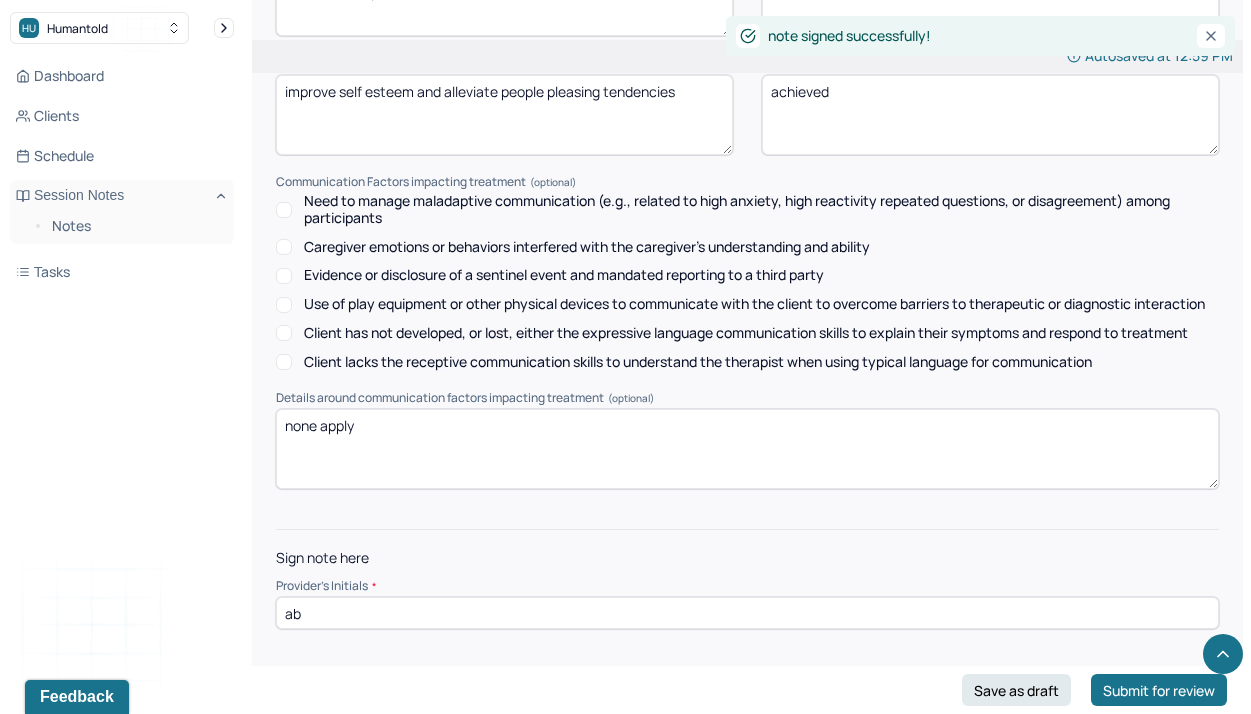 scroll, scrollTop: 0, scrollLeft: 0, axis: both 